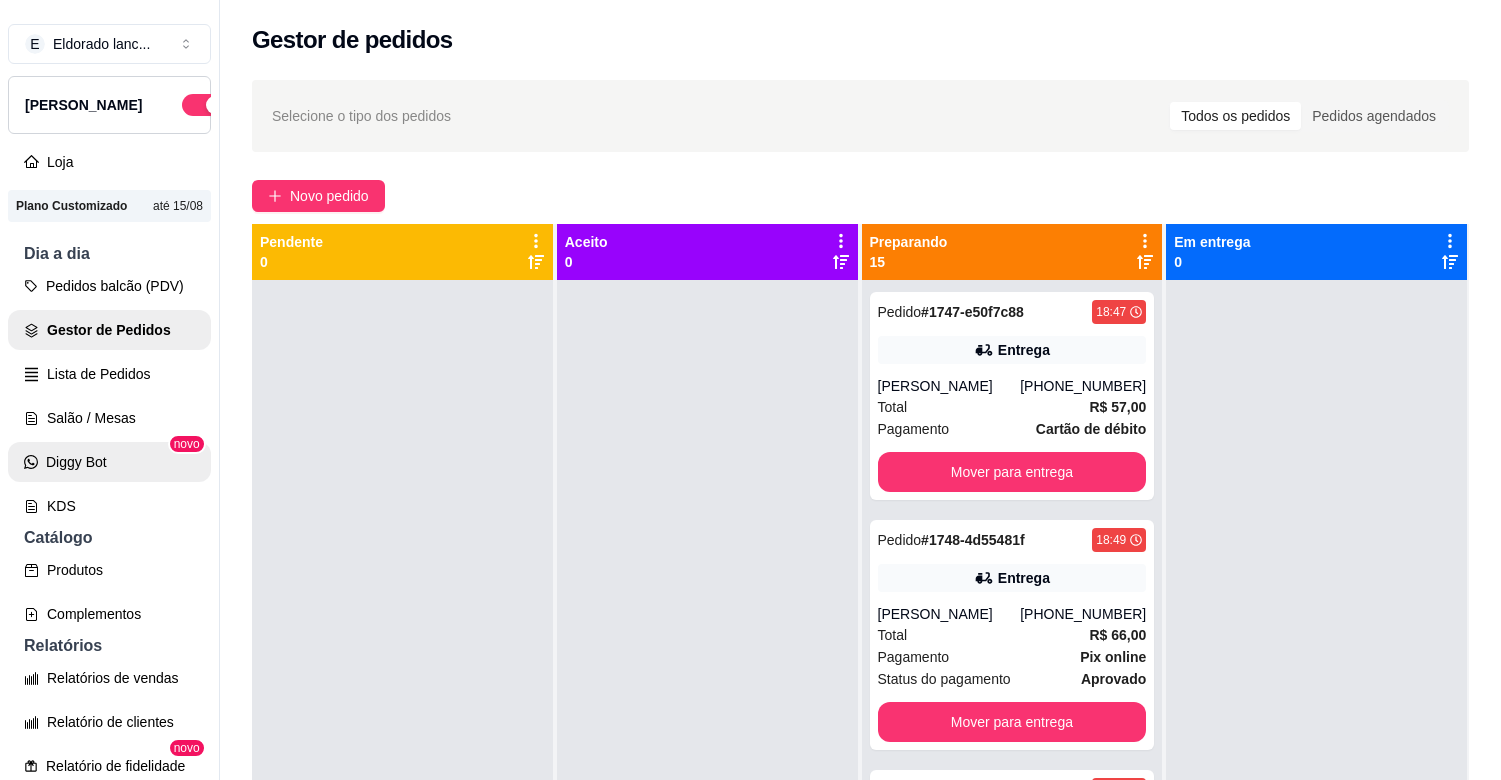 scroll, scrollTop: 0, scrollLeft: 0, axis: both 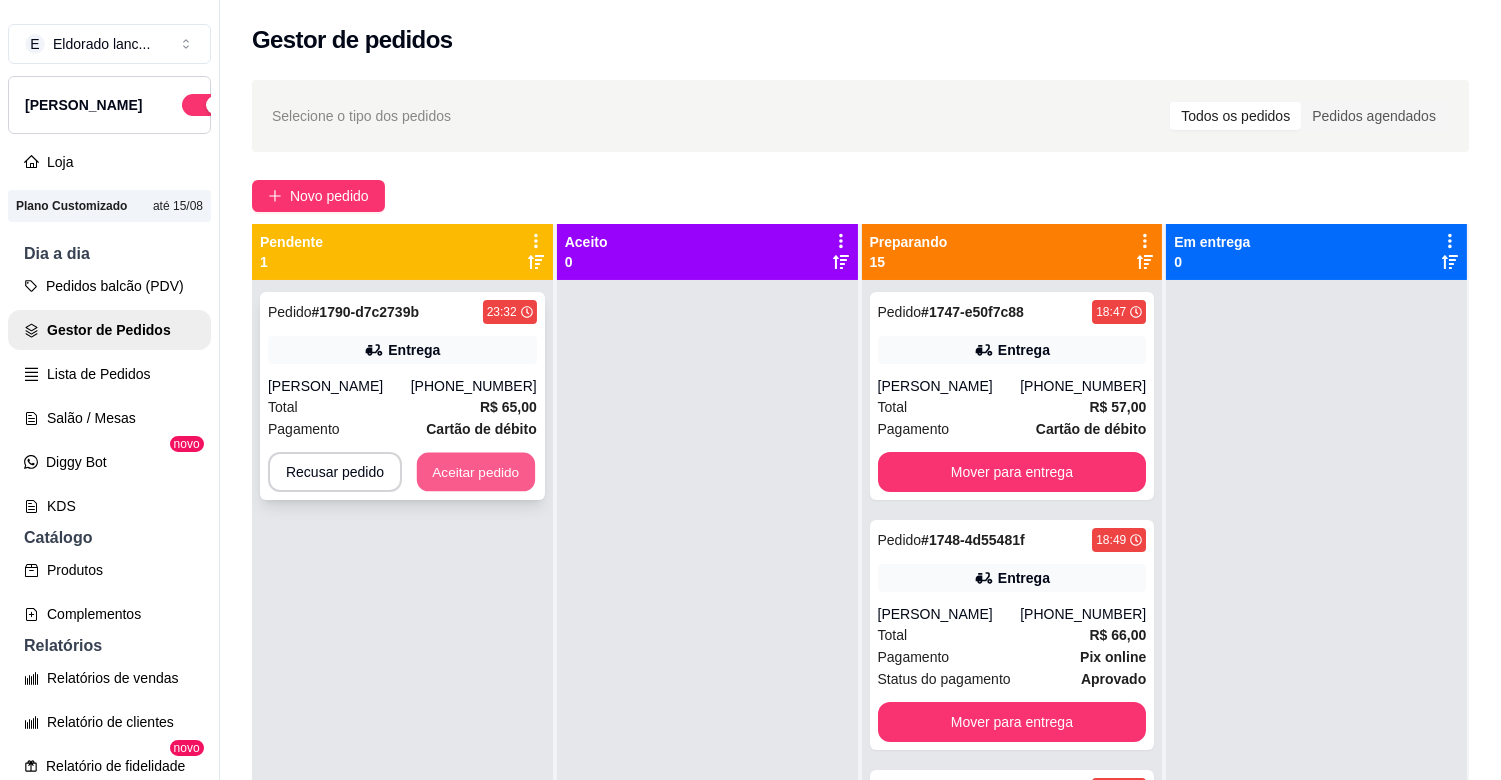 click on "Aceitar pedido" at bounding box center [476, 472] 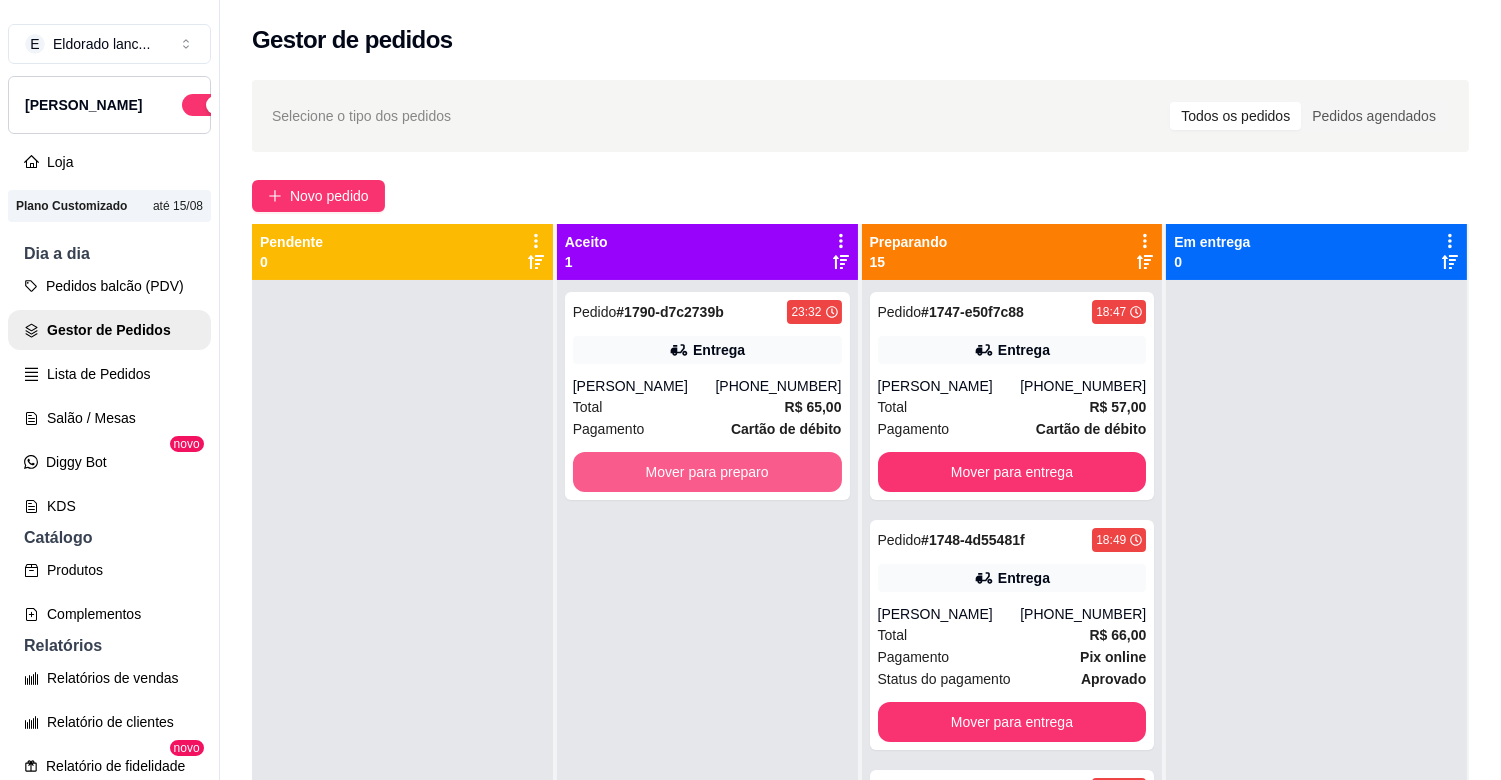 click on "Mover para preparo" at bounding box center [707, 472] 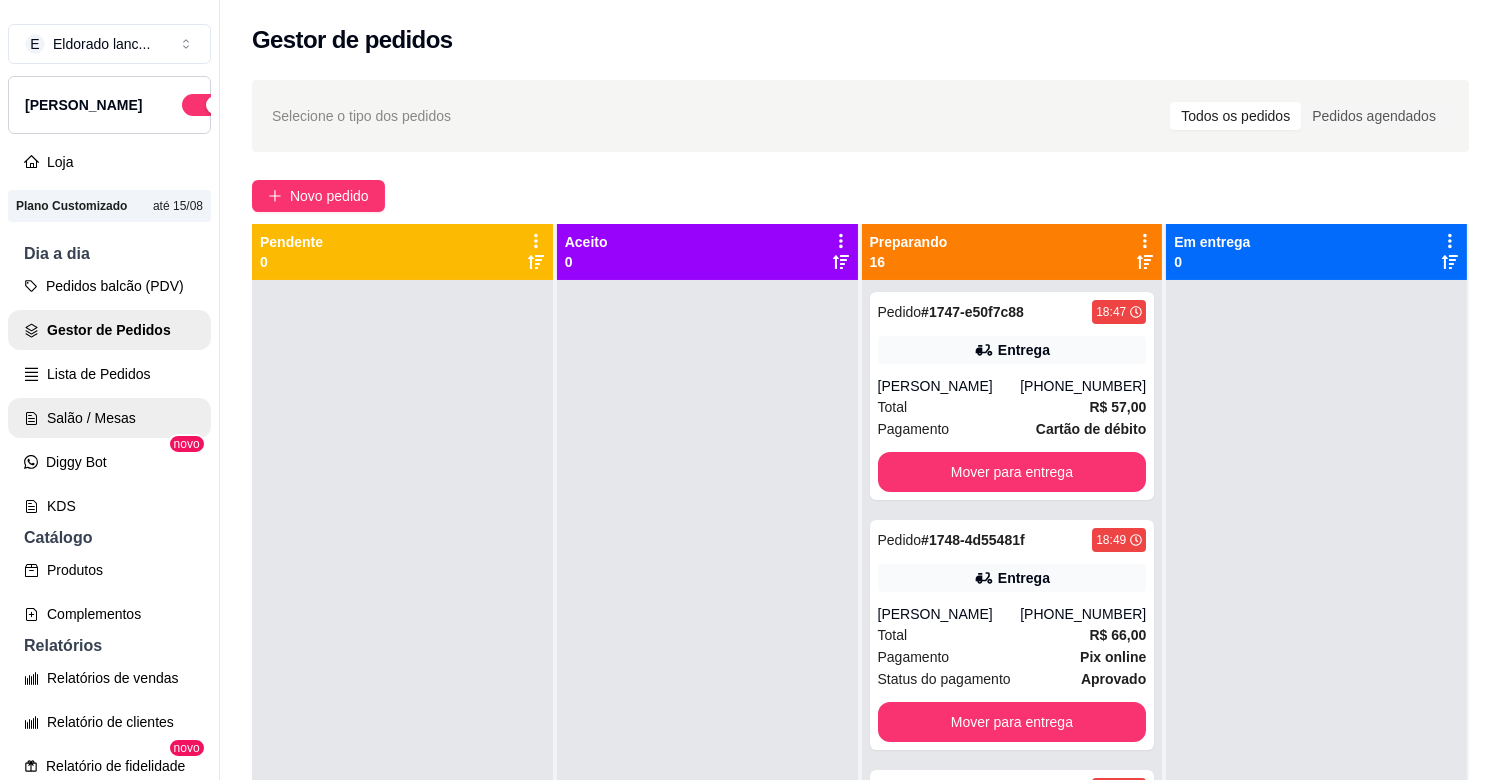 click on "Salão / Mesas" at bounding box center (109, 418) 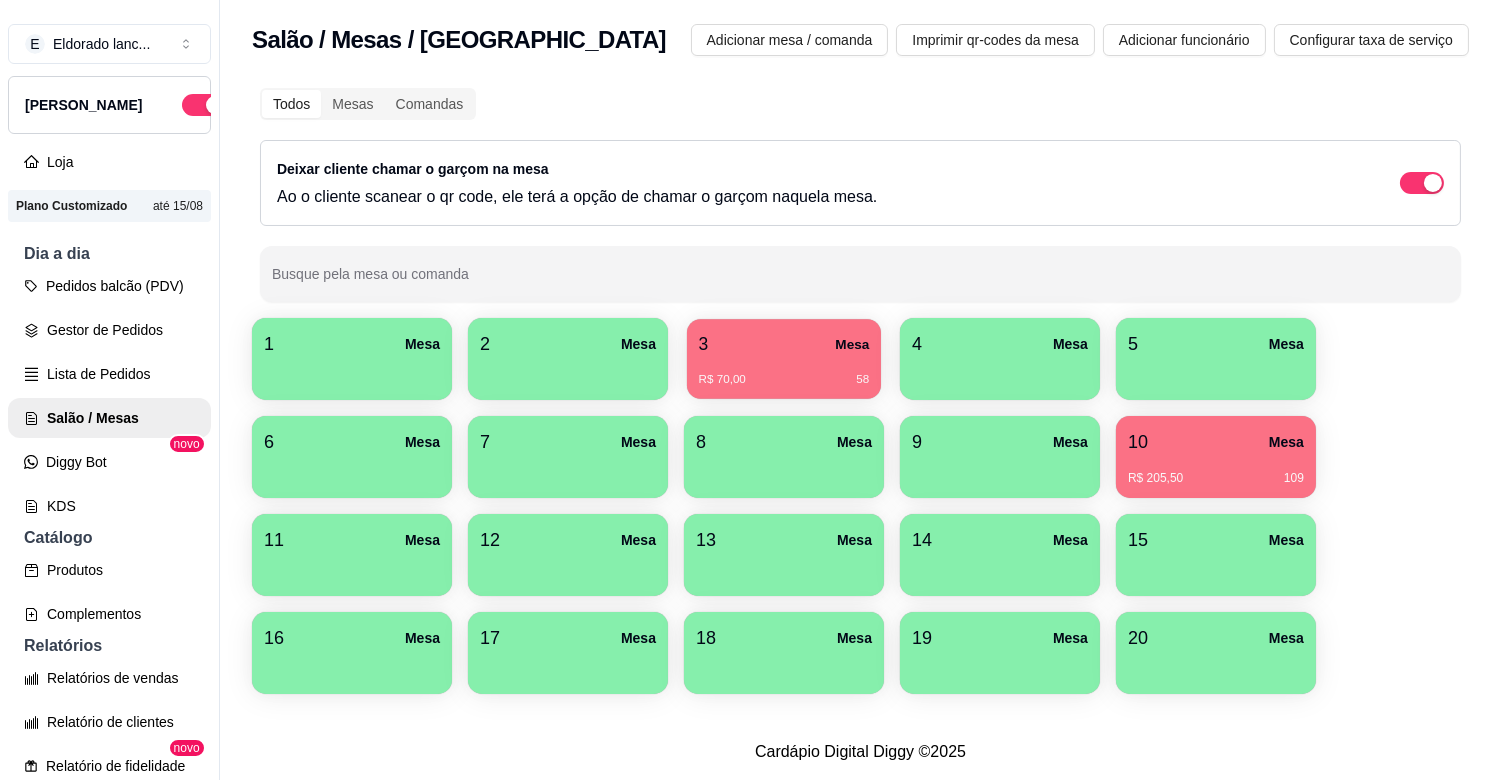click on "3 Mesa" at bounding box center [784, 344] 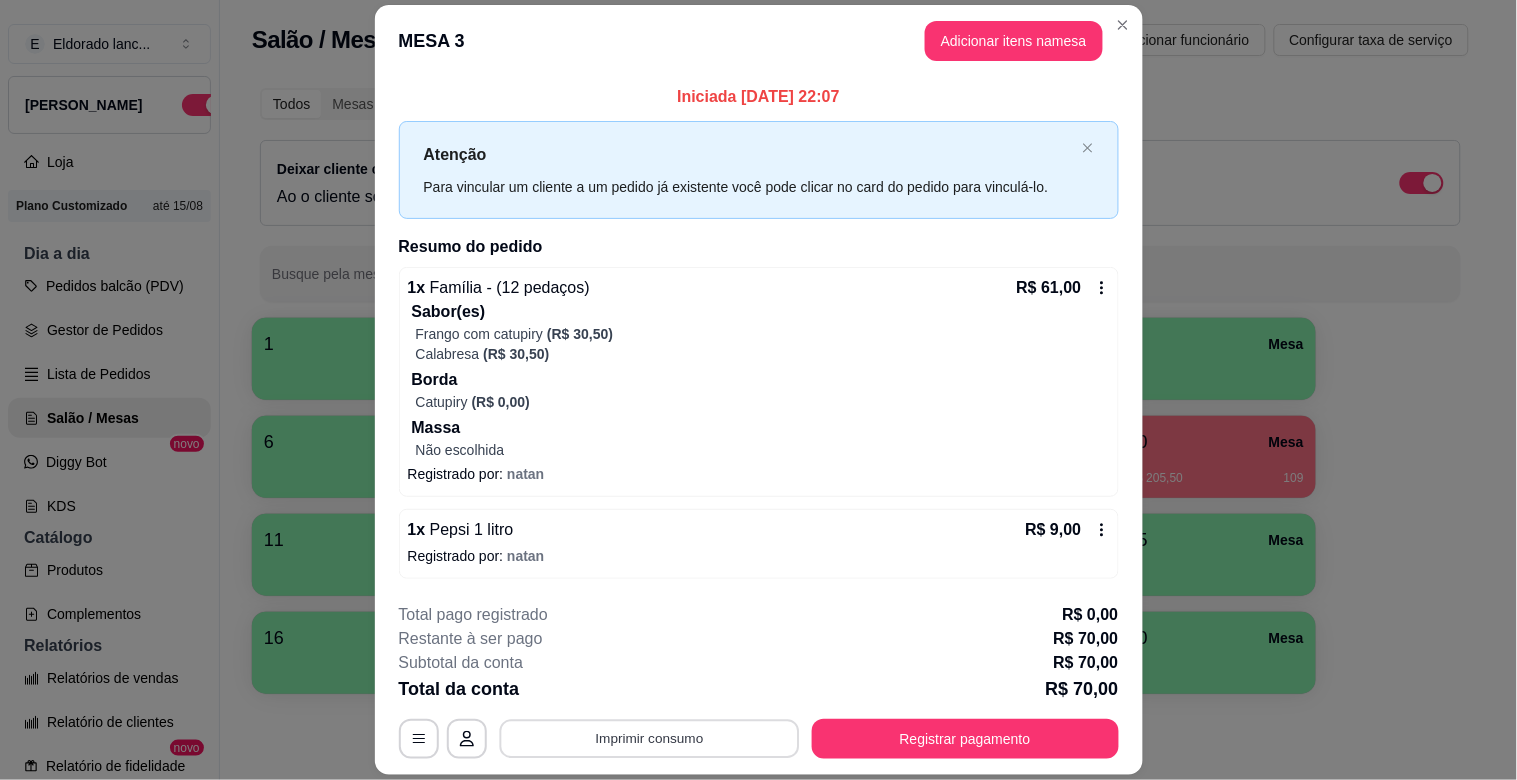 click on "Imprimir consumo" at bounding box center [649, 738] 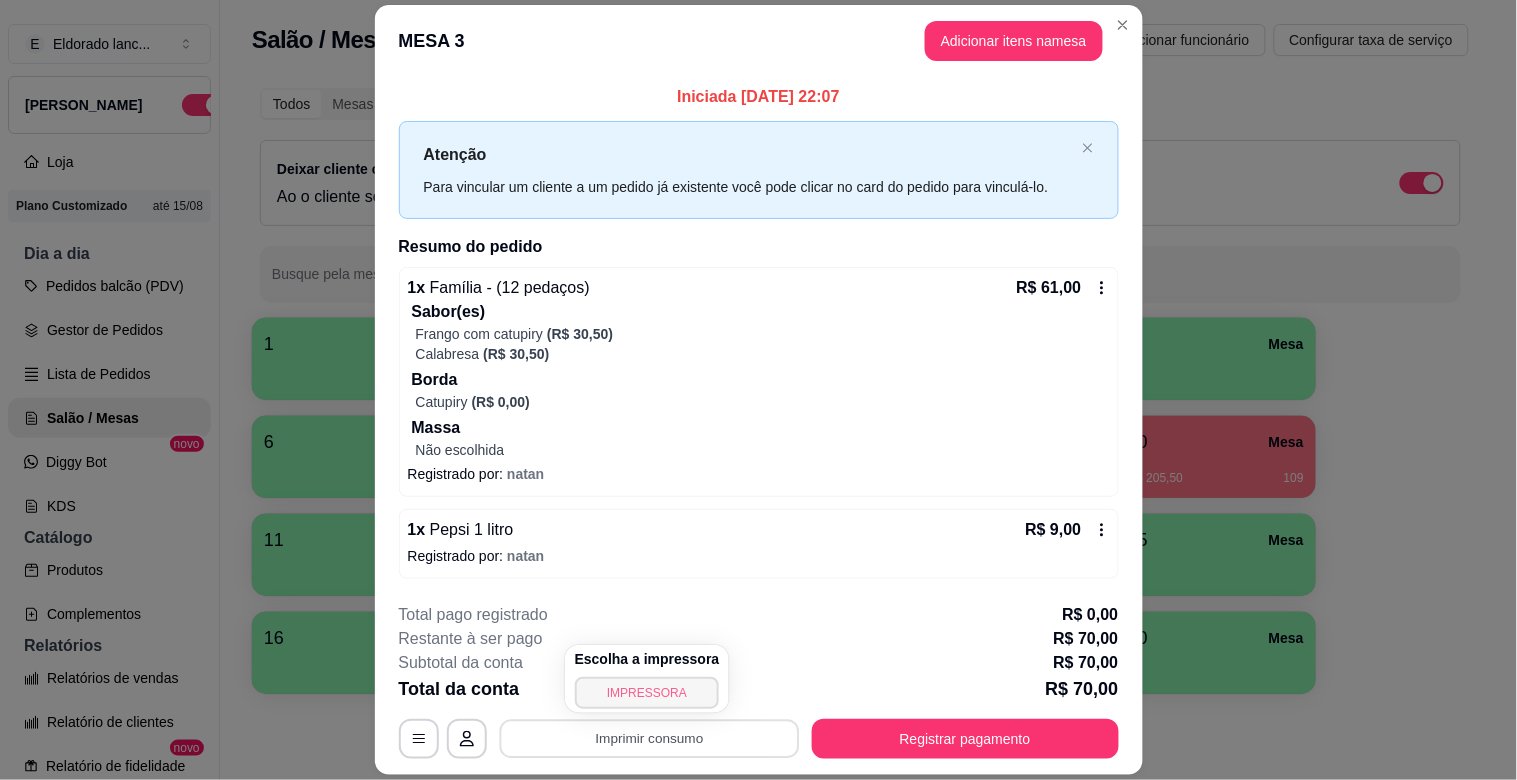 click on "IMPRESSORA" at bounding box center [647, 693] 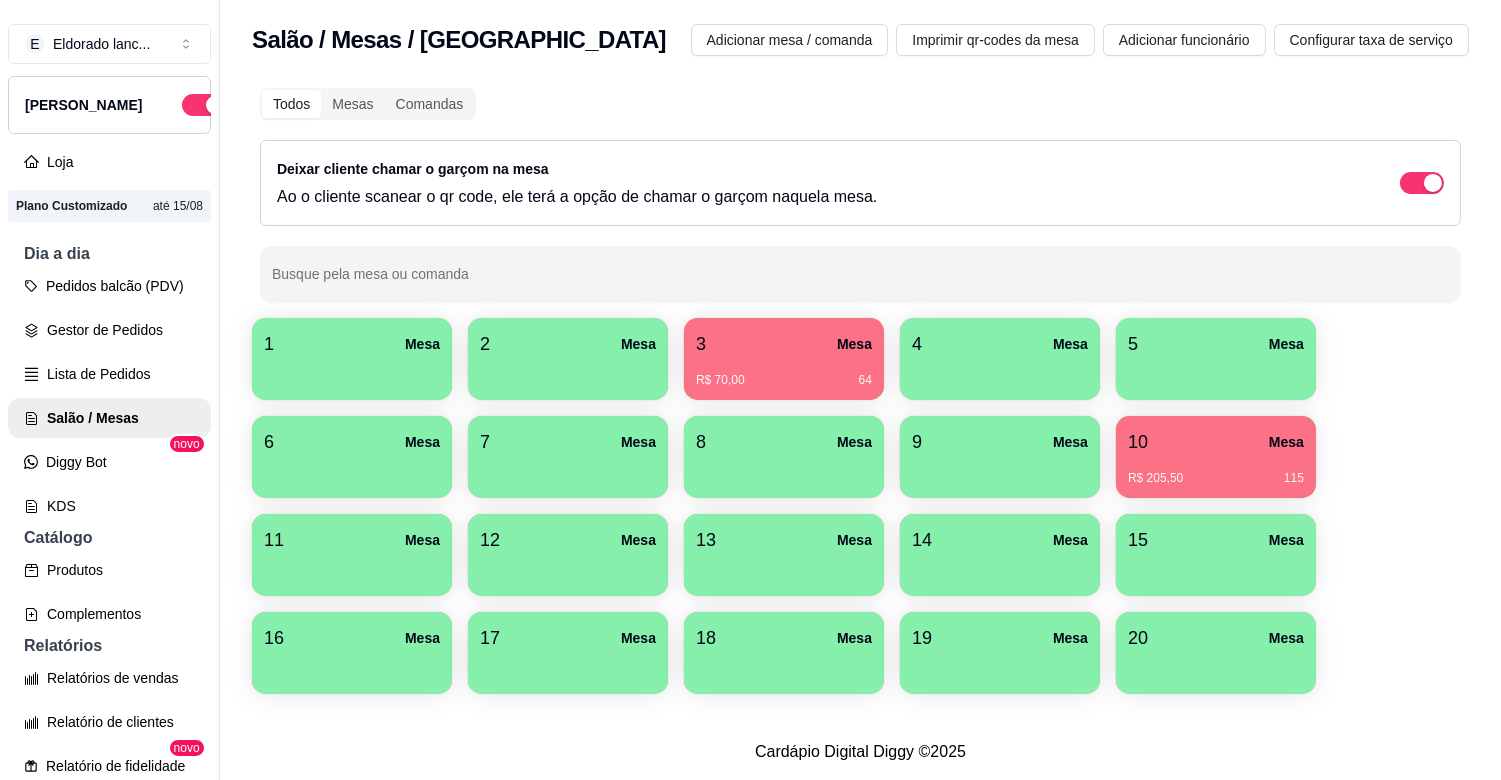 click on "3 Mesa" at bounding box center [784, 344] 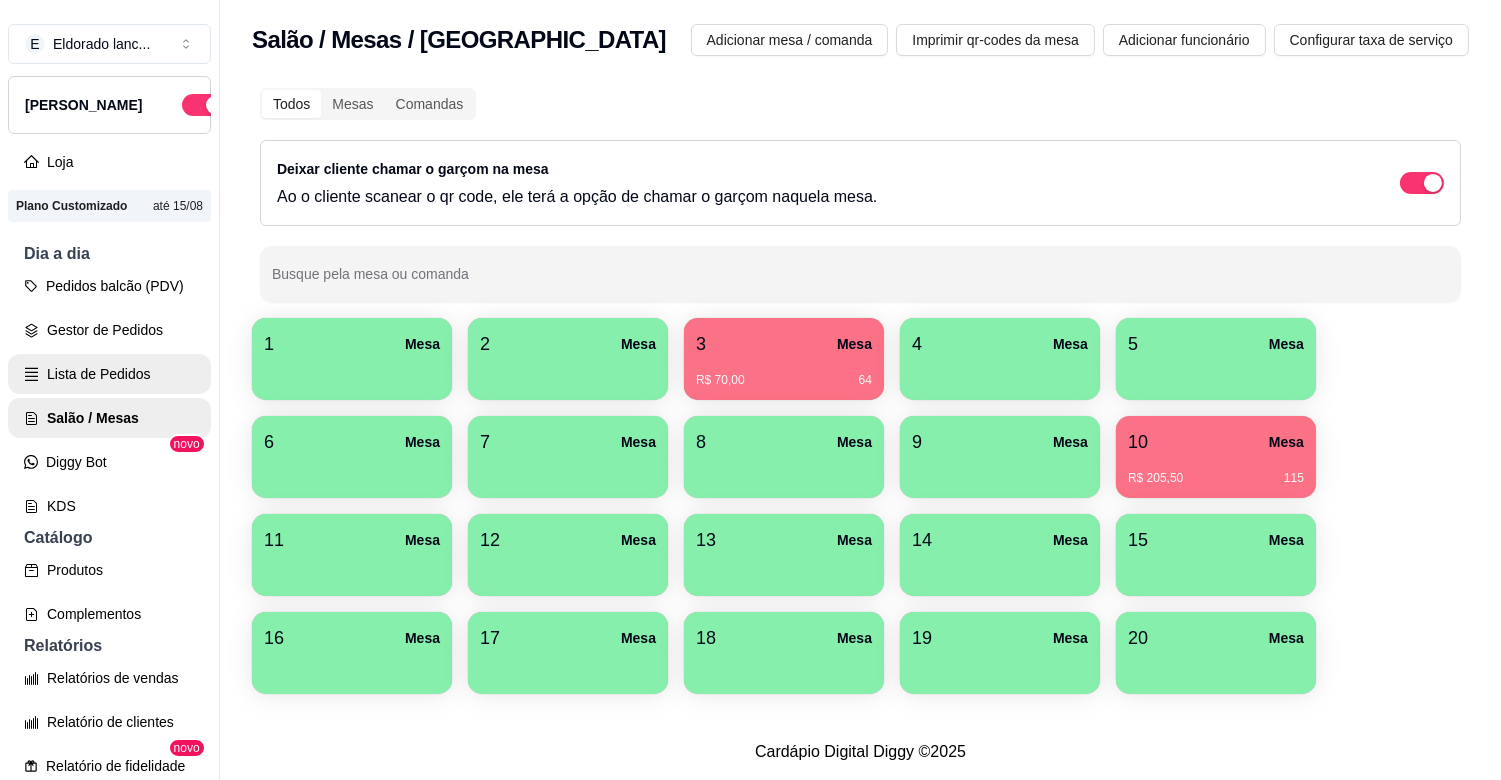click on "Lista de Pedidos" at bounding box center [109, 374] 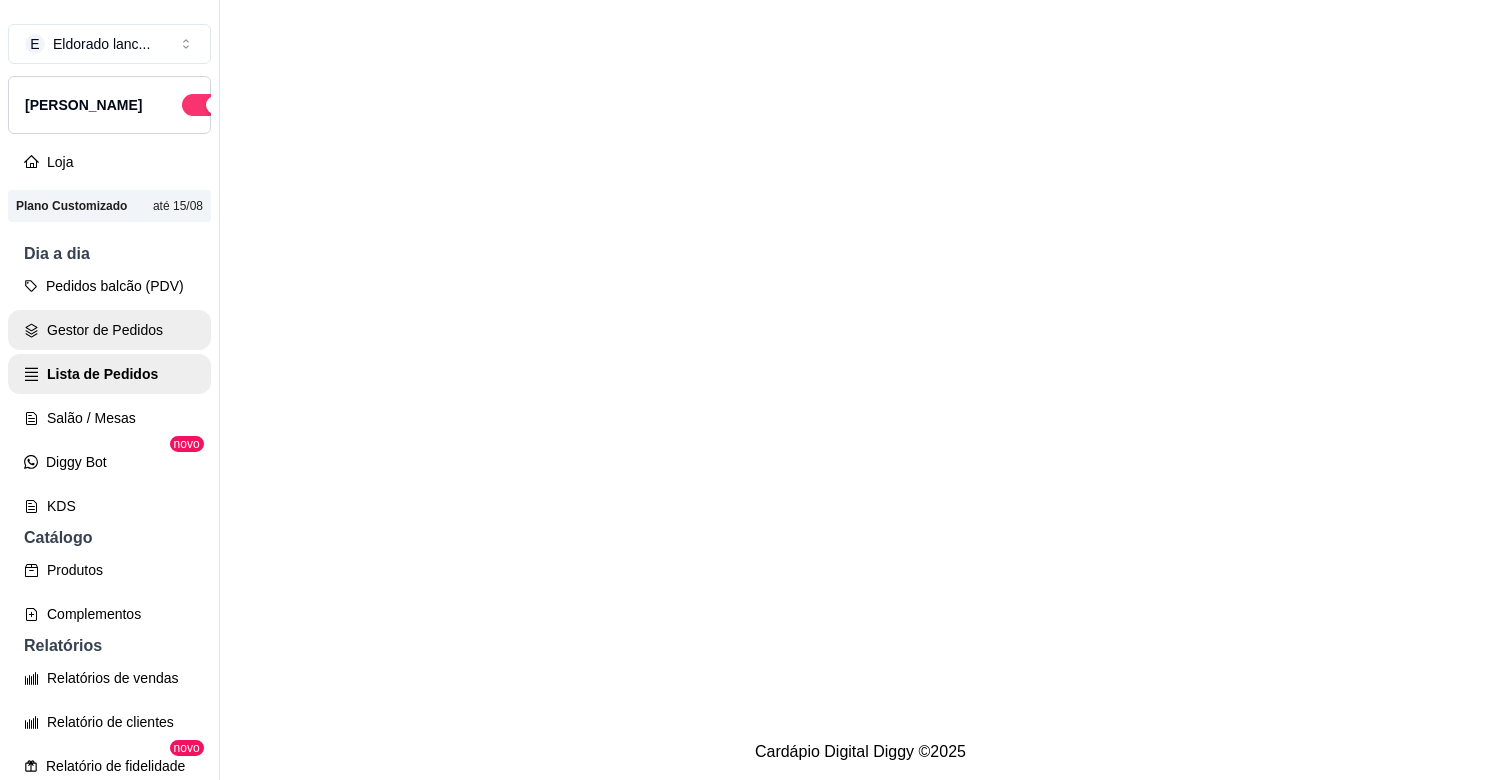 click on "Gestor de Pedidos" at bounding box center [109, 330] 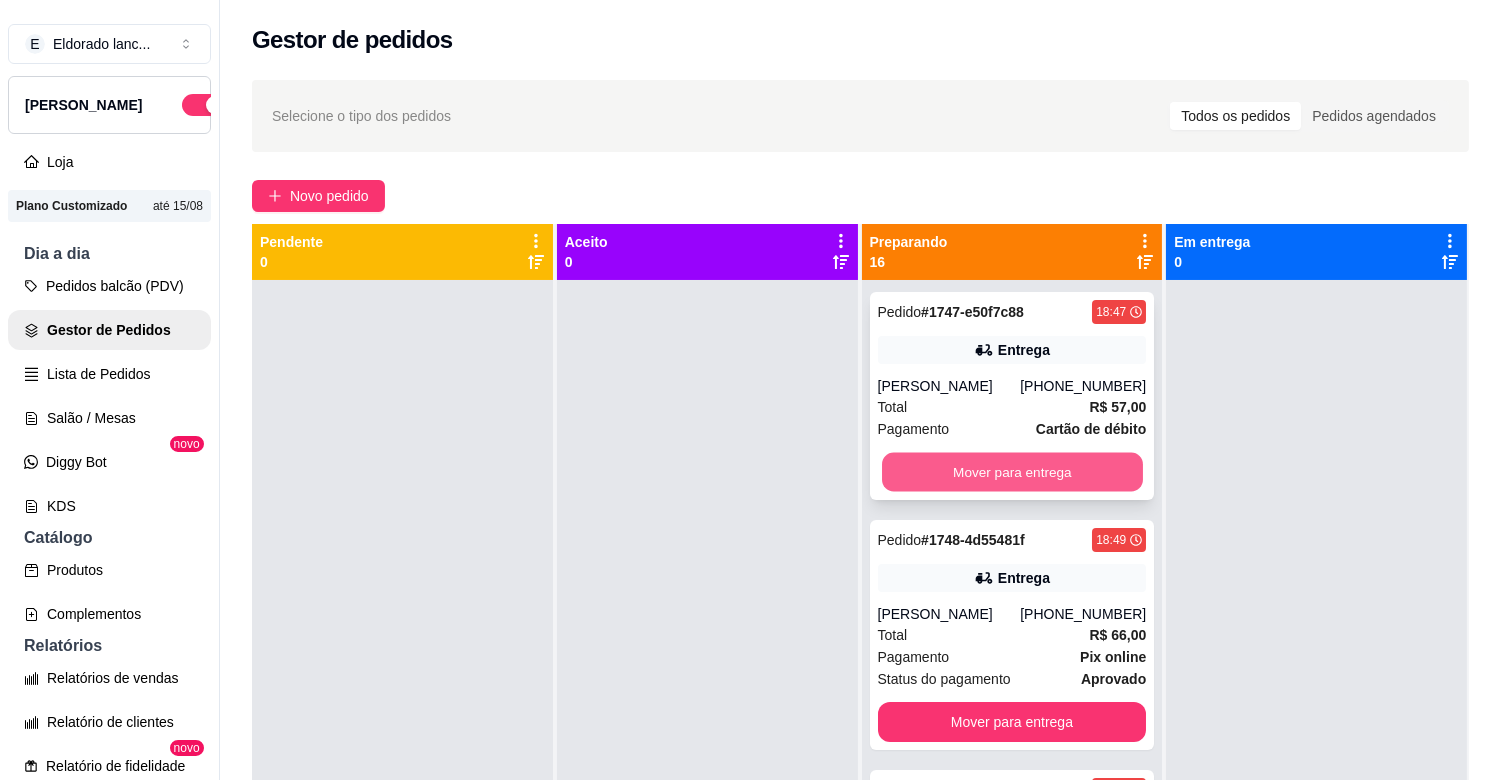 click on "Mover para entrega" at bounding box center [1012, 472] 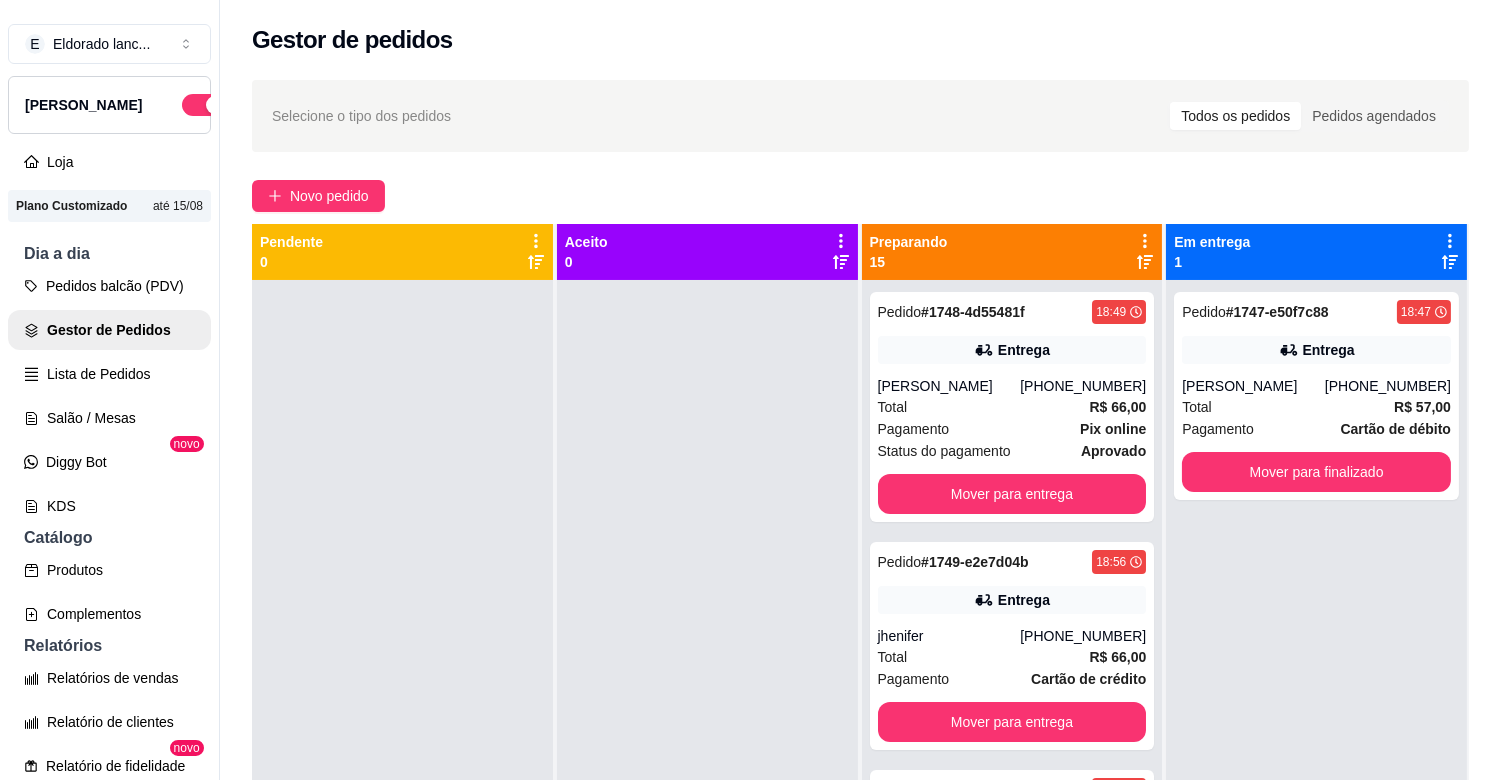click on "Pedido  # 1748-4d55481f 18:49 Entrega Lucas [PHONE_NUMBER] Total R$ 66,00 Pagamento Pix online Status do pagamento aprovado Mover para entrega" at bounding box center [1012, 407] 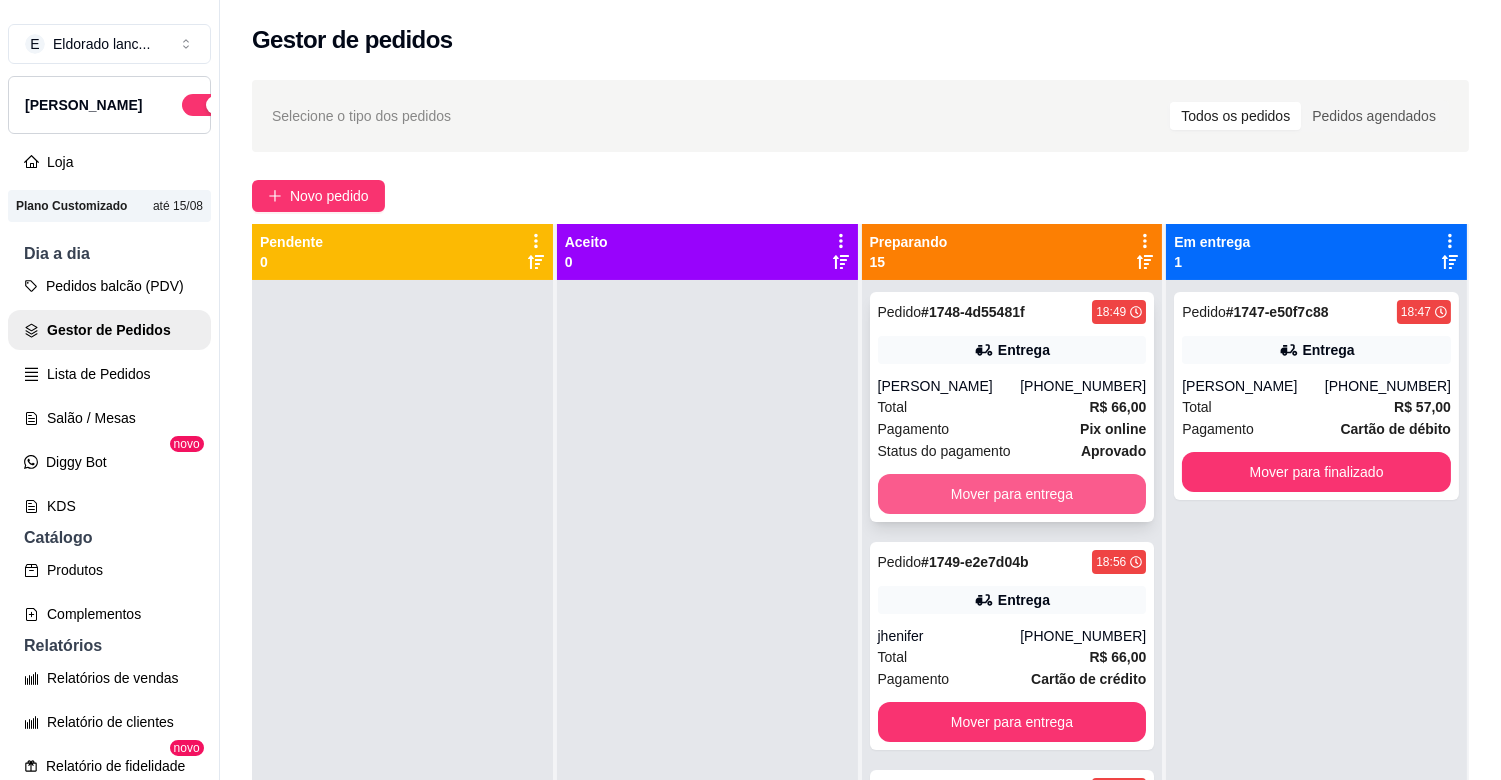 click on "Mover para entrega" at bounding box center (1012, 494) 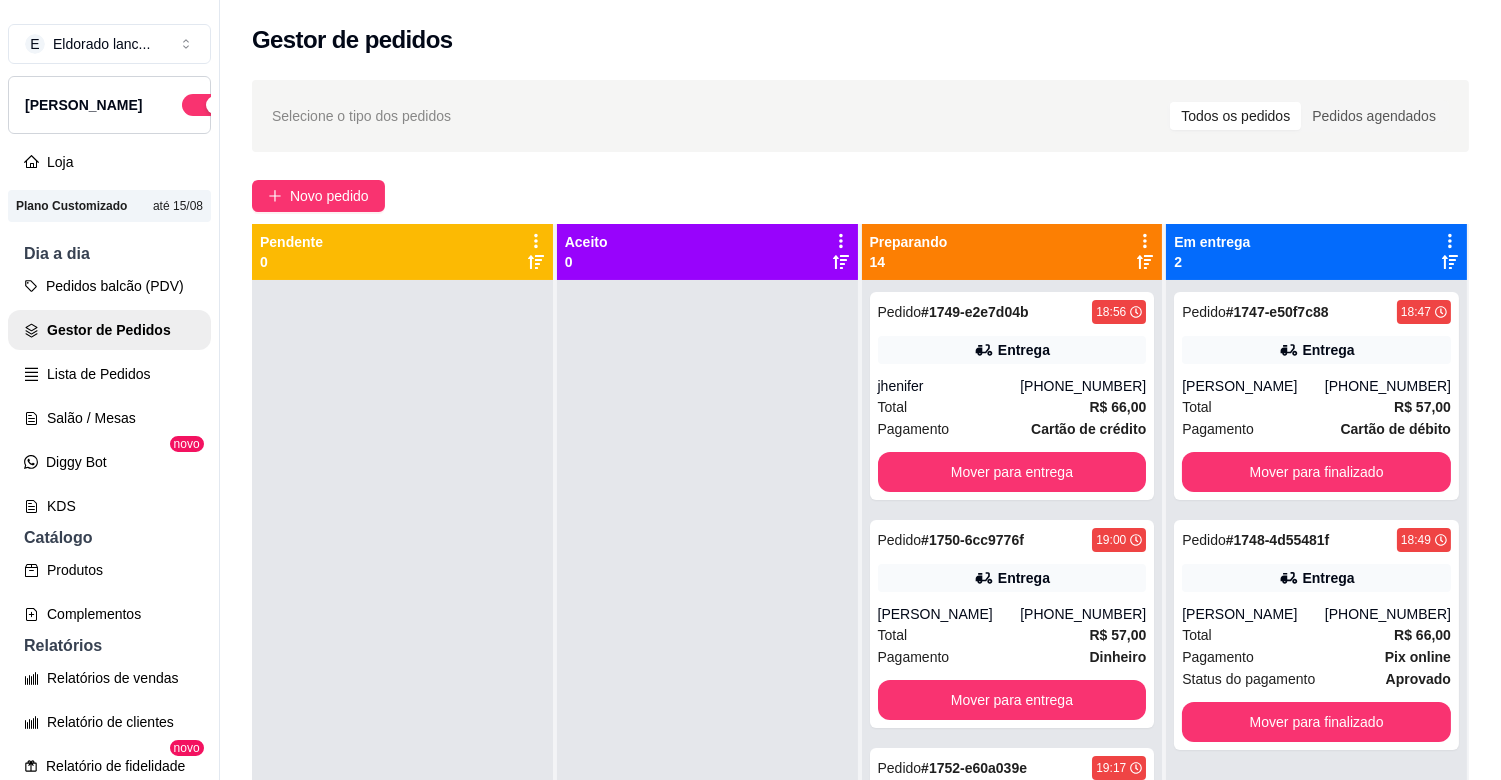 click on "Pedido  # 1749-e2e7d04b 18:56 Entrega jhenifer [PHONE_NUMBER] Total R$ 66,00 Pagamento Cartão de crédito Mover para entrega" at bounding box center [1012, 396] 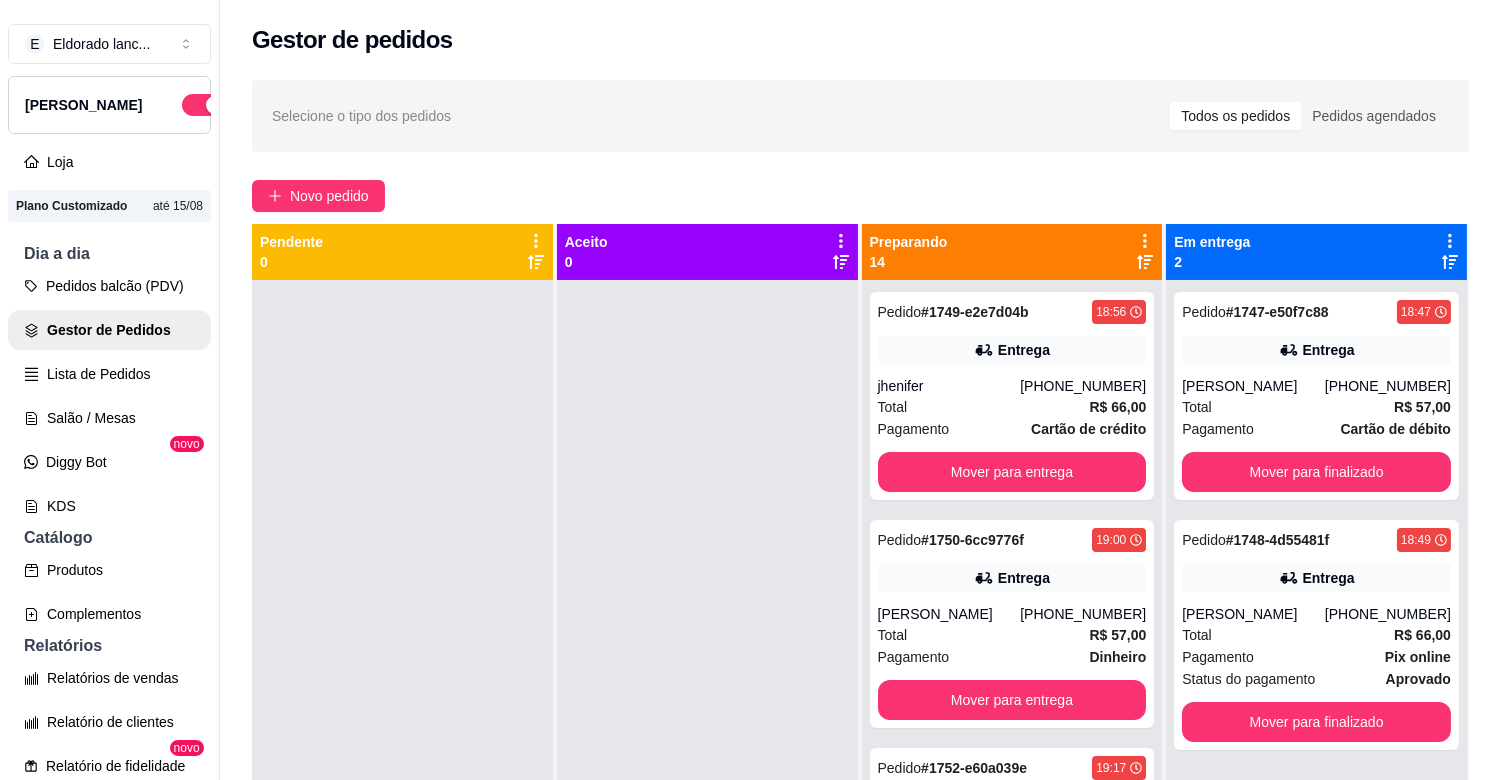 click on "Pedido  # 1749-e2e7d04b 18:56 Entrega jhenifer [PHONE_NUMBER] Total R$ 66,00 Pagamento Cartão de crédito Mover para entrega" at bounding box center (1012, 396) 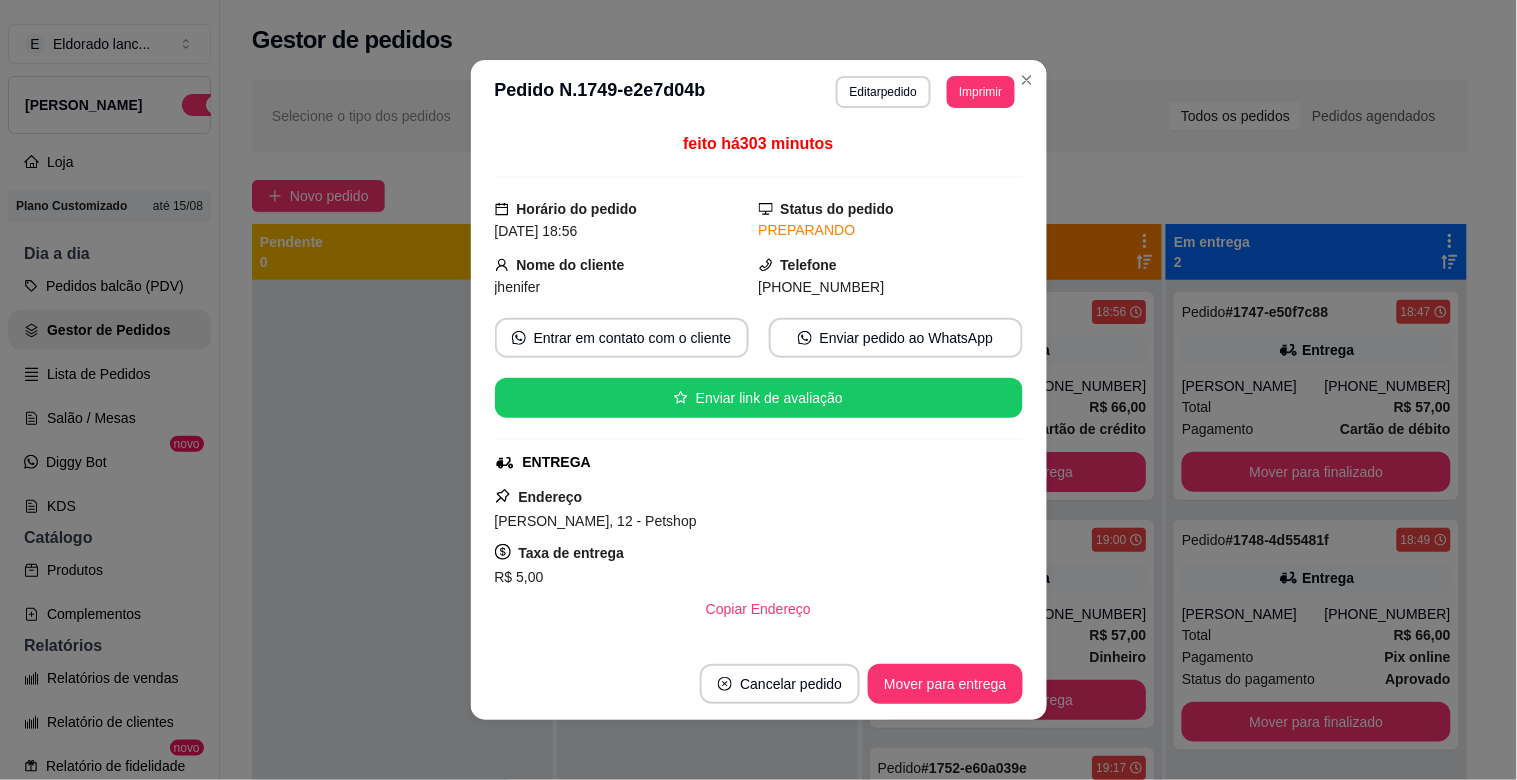 click on "Pedido  # 1749-e2e7d04b 18:56 Entrega jhenifer [PHONE_NUMBER] Total R$ 66,00 Pagamento Cartão de crédito Mover para entrega" at bounding box center (1012, 396) 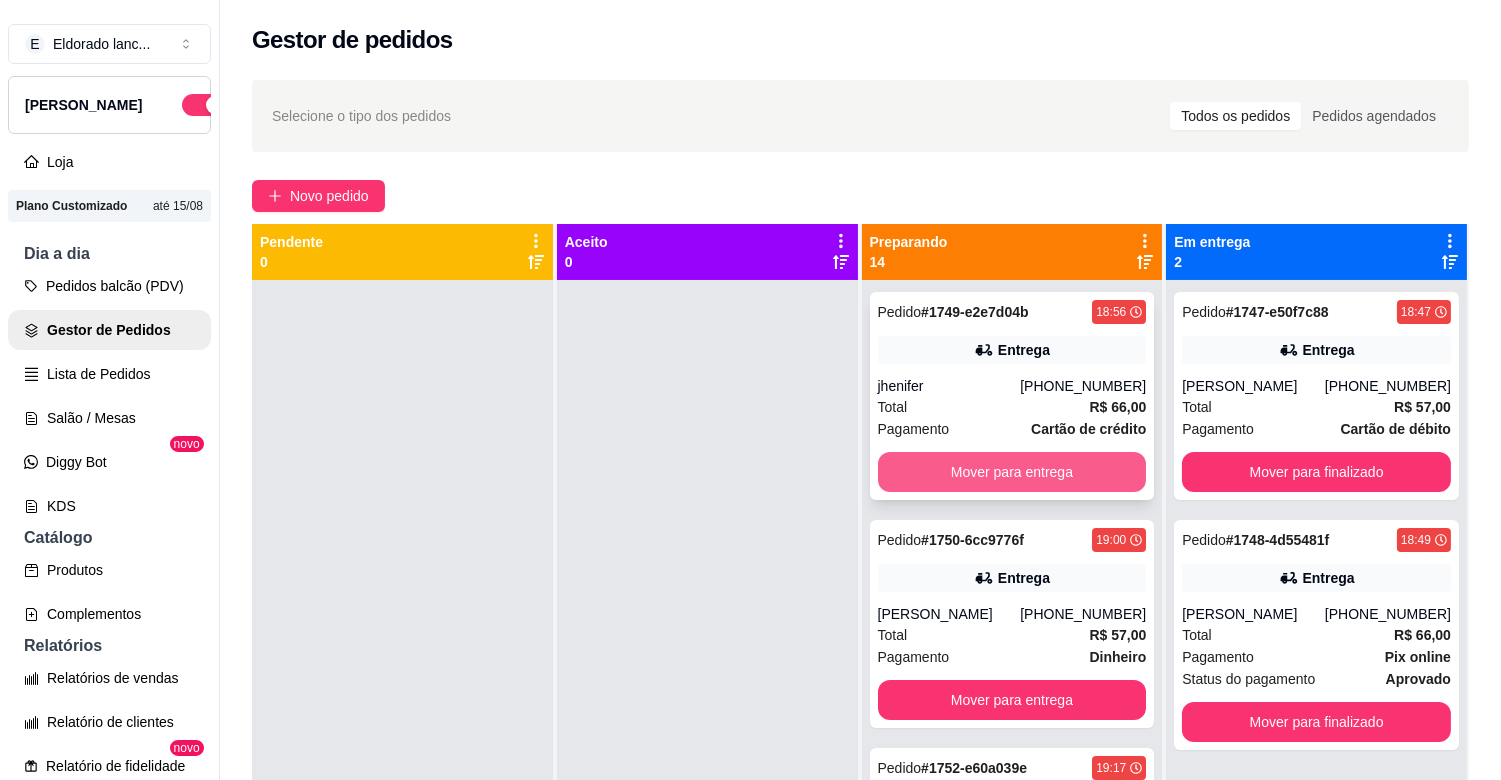 click on "Mover para entrega" at bounding box center (1012, 472) 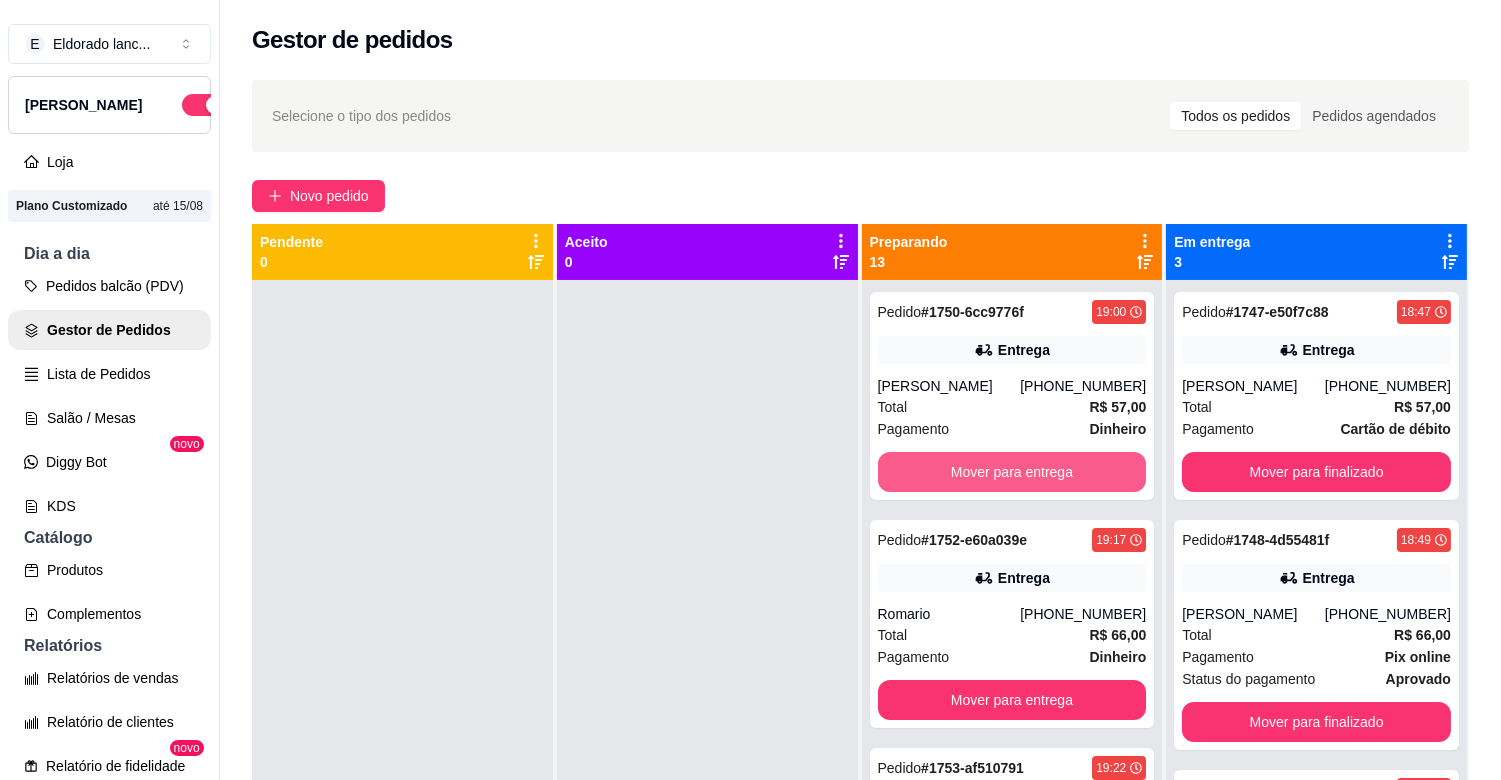 click on "Mover para entrega" at bounding box center [1012, 472] 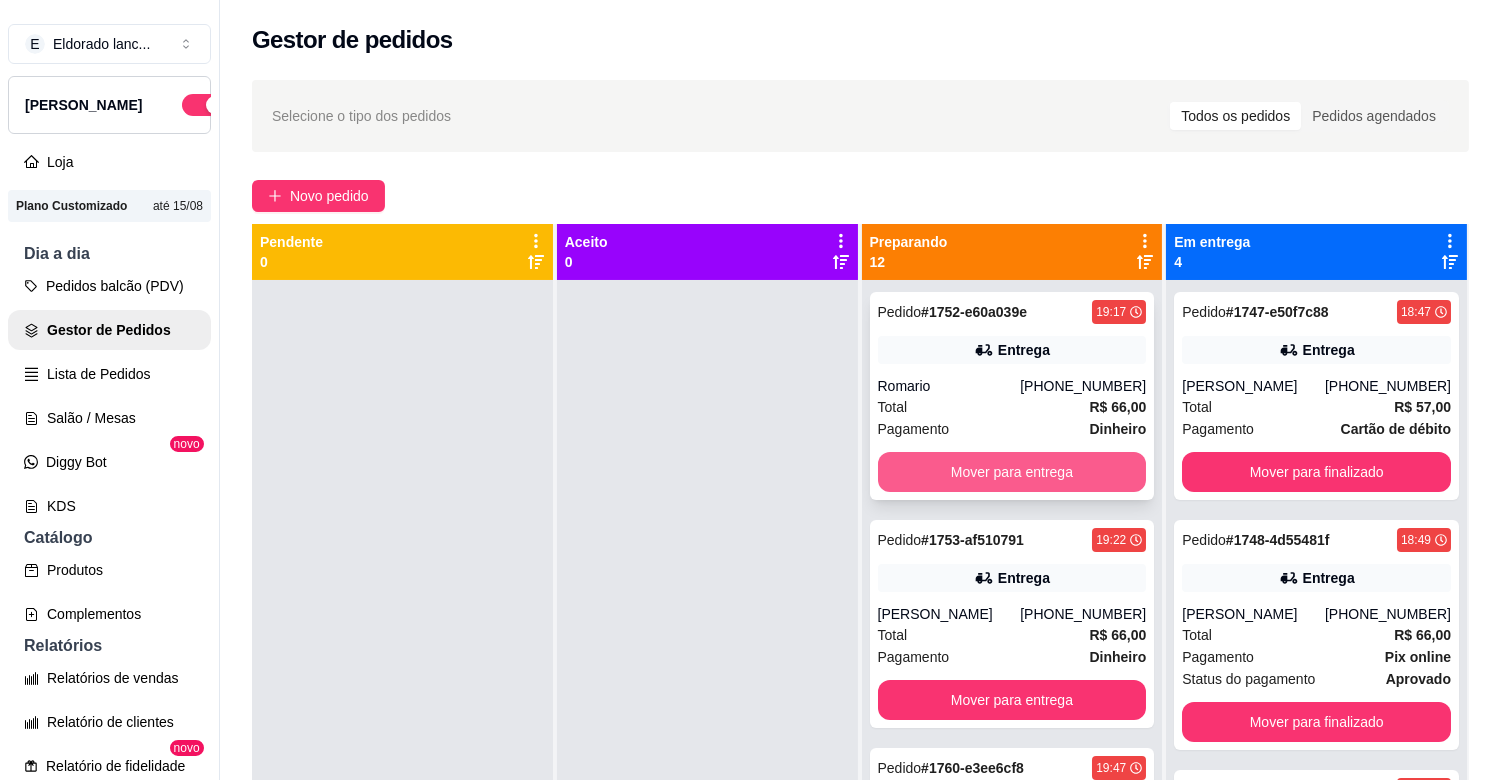click on "Mover para entrega" at bounding box center (1012, 472) 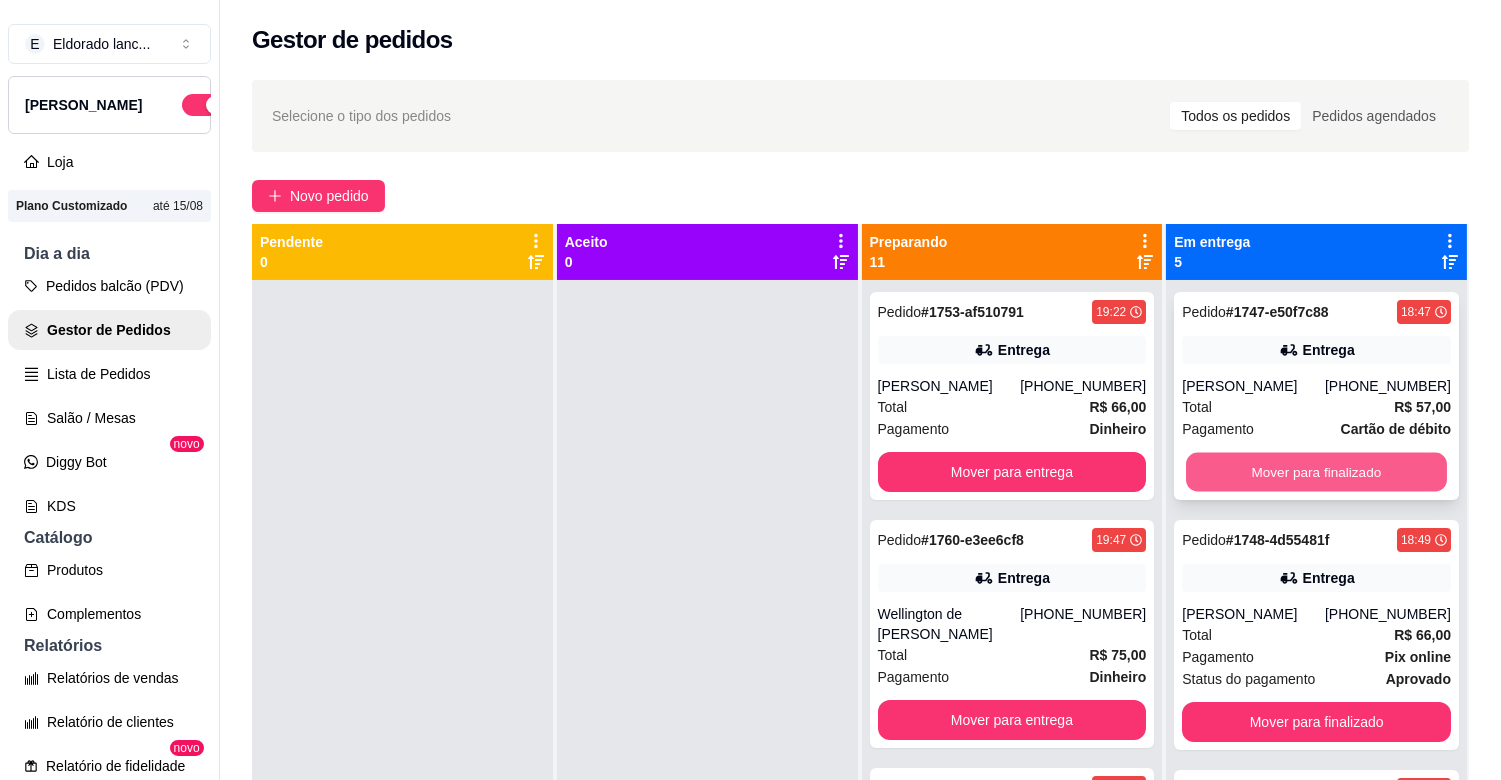 click on "Mover para finalizado" at bounding box center (1316, 472) 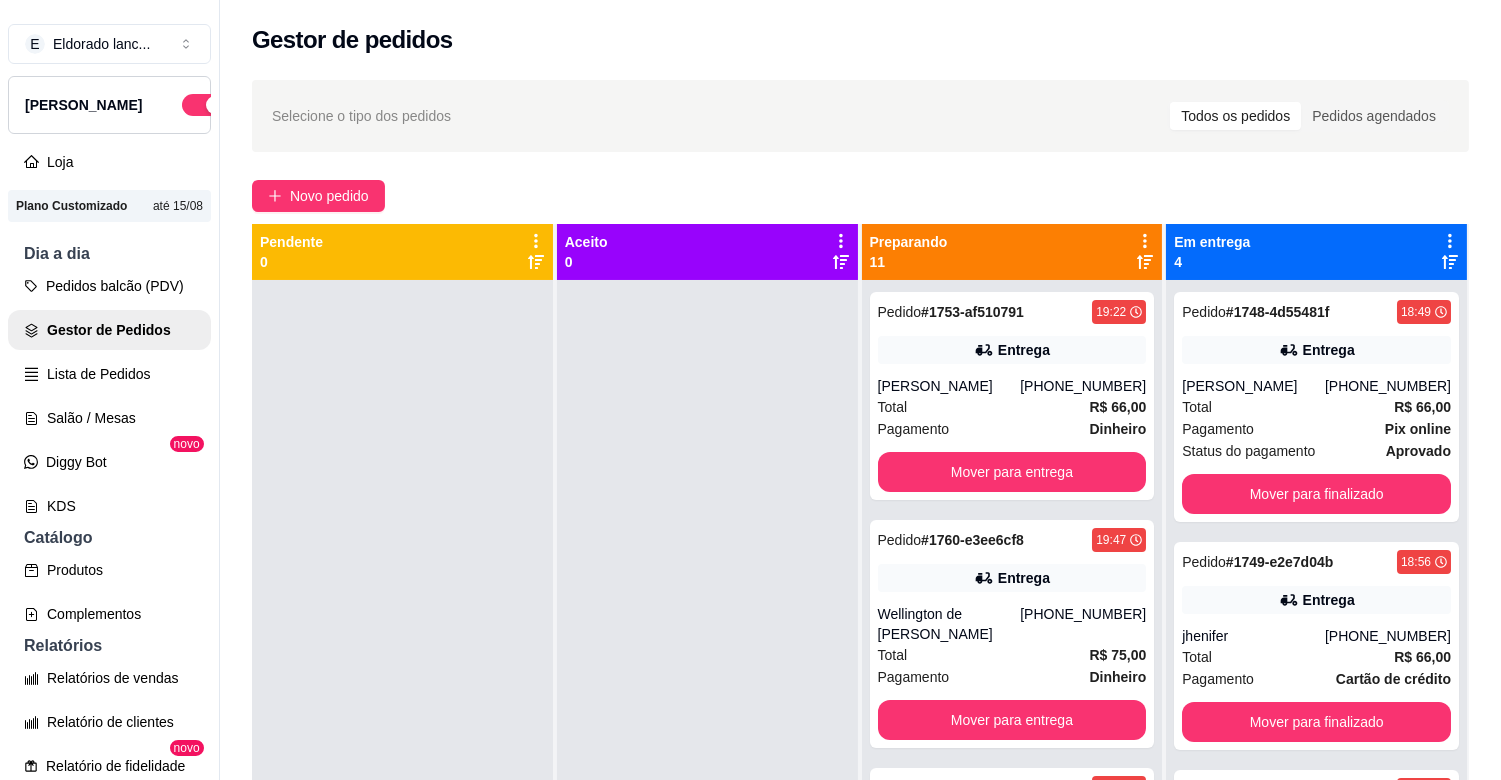 click on "Pedido  # 1748-4d55481f 18:49 Entrega Lucas [PHONE_NUMBER] Total R$ 66,00 Pagamento Pix online Status do pagamento aprovado Mover para finalizado" at bounding box center (1316, 407) 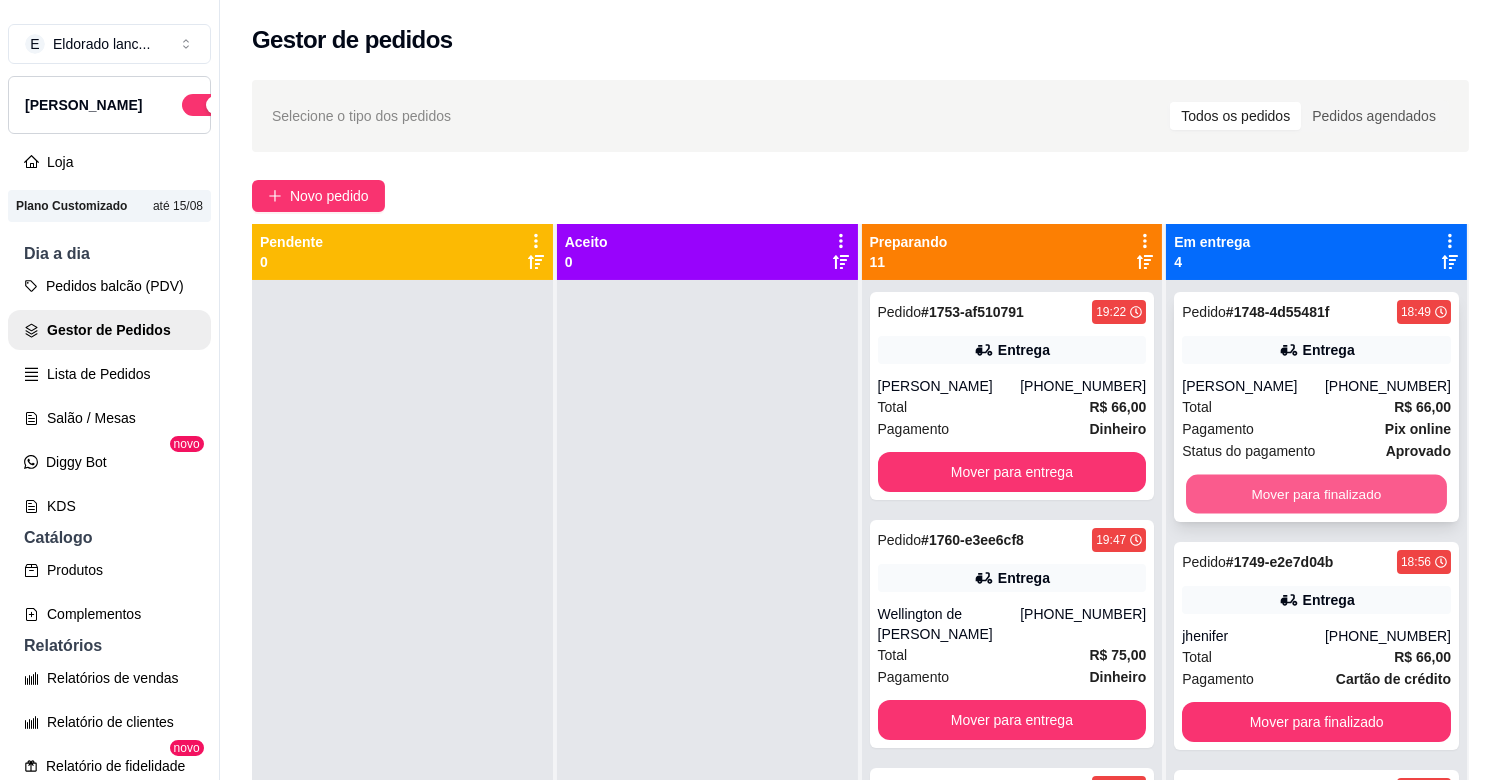 click on "Mover para finalizado" at bounding box center [1316, 494] 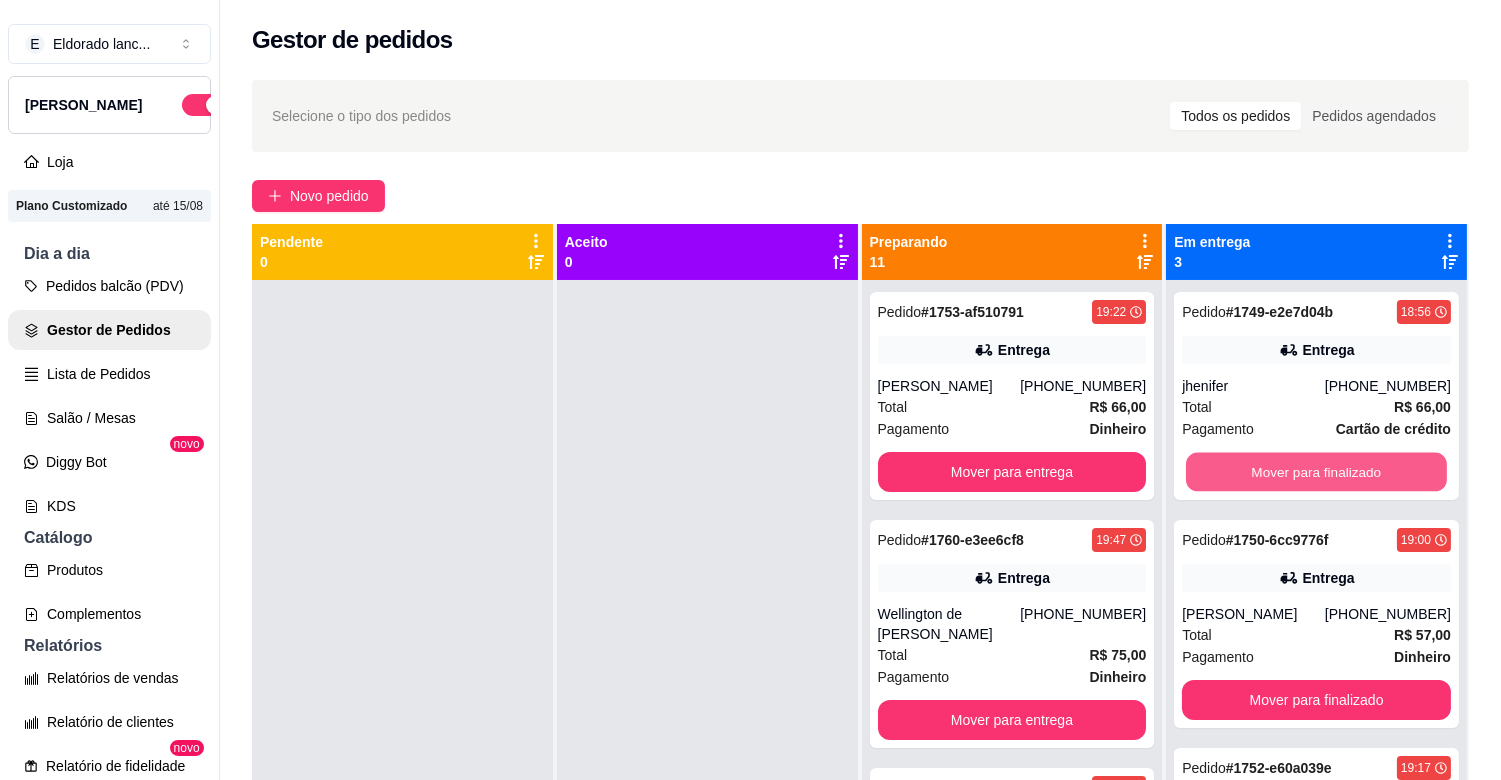 click on "Mover para finalizado" at bounding box center (1316, 472) 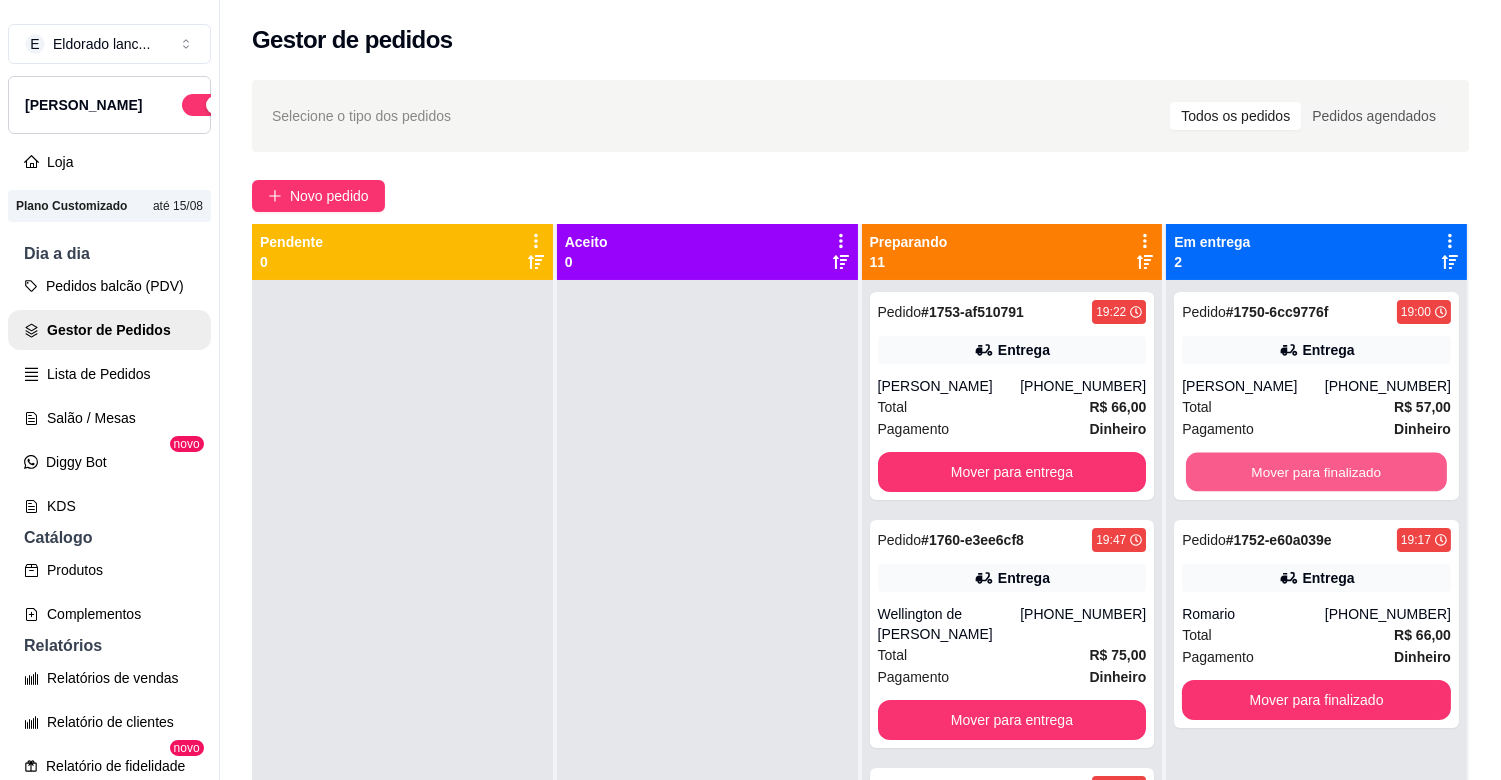 click on "Mover para finalizado" at bounding box center (1316, 472) 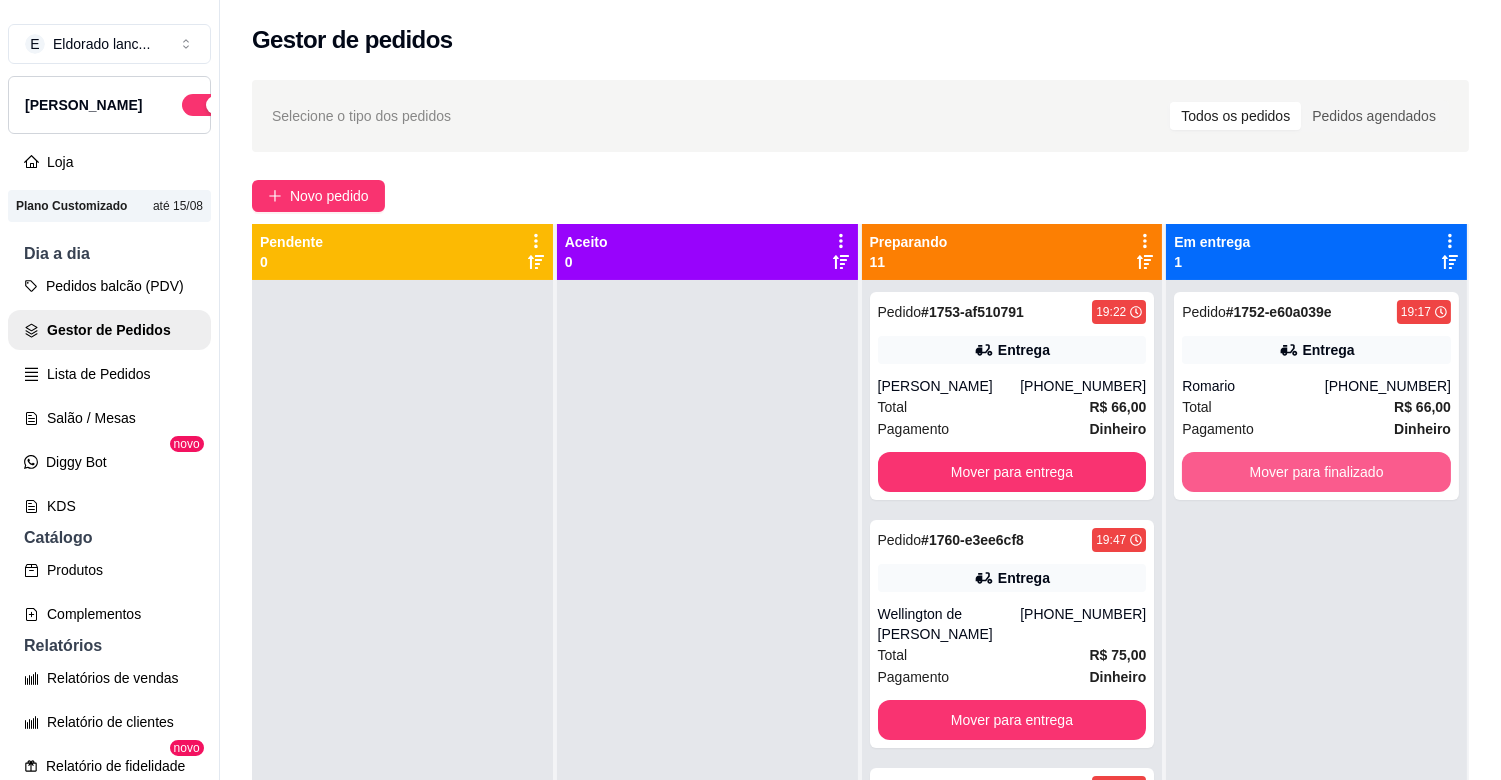 click on "Mover para finalizado" at bounding box center (1316, 472) 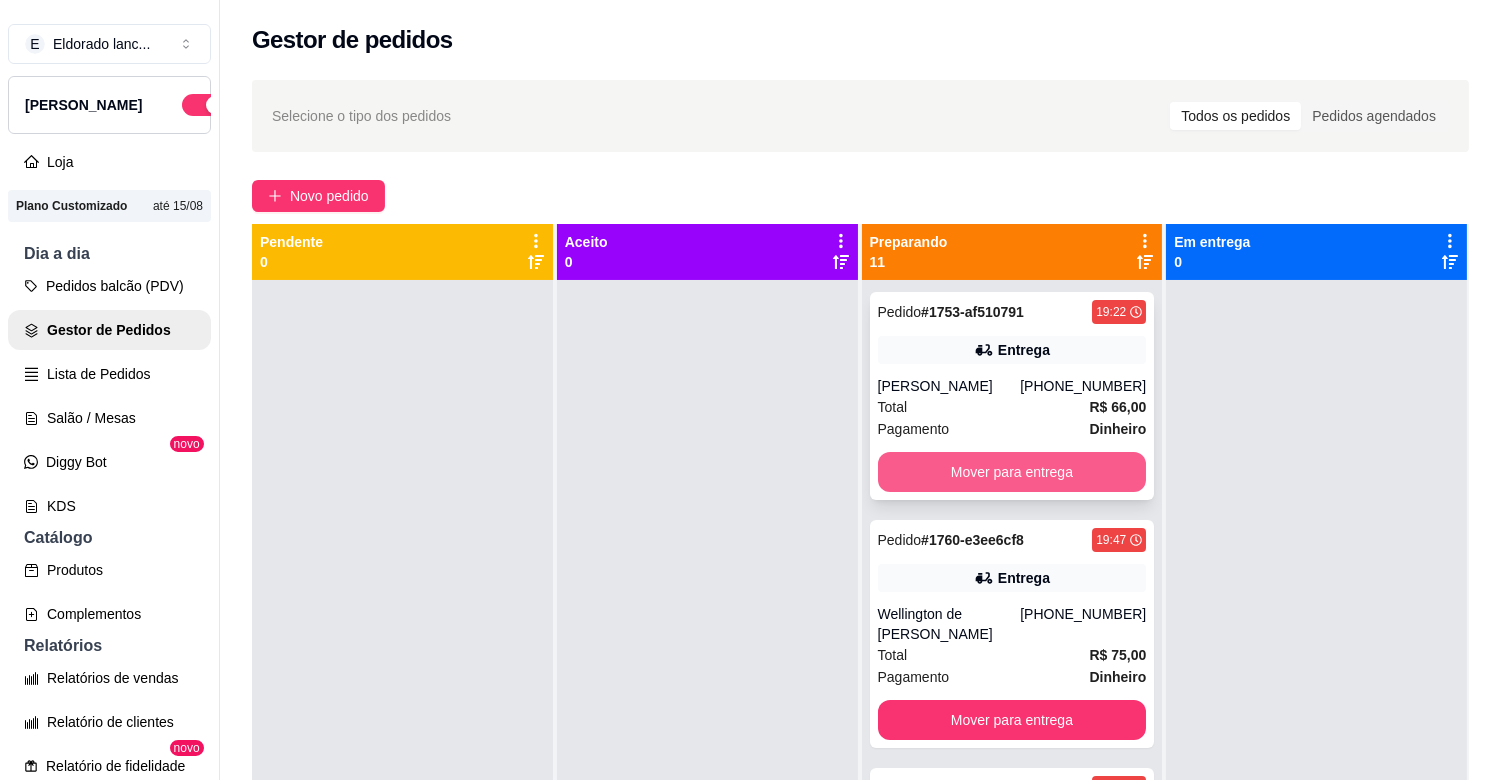 click on "Mover para entrega" at bounding box center [1012, 472] 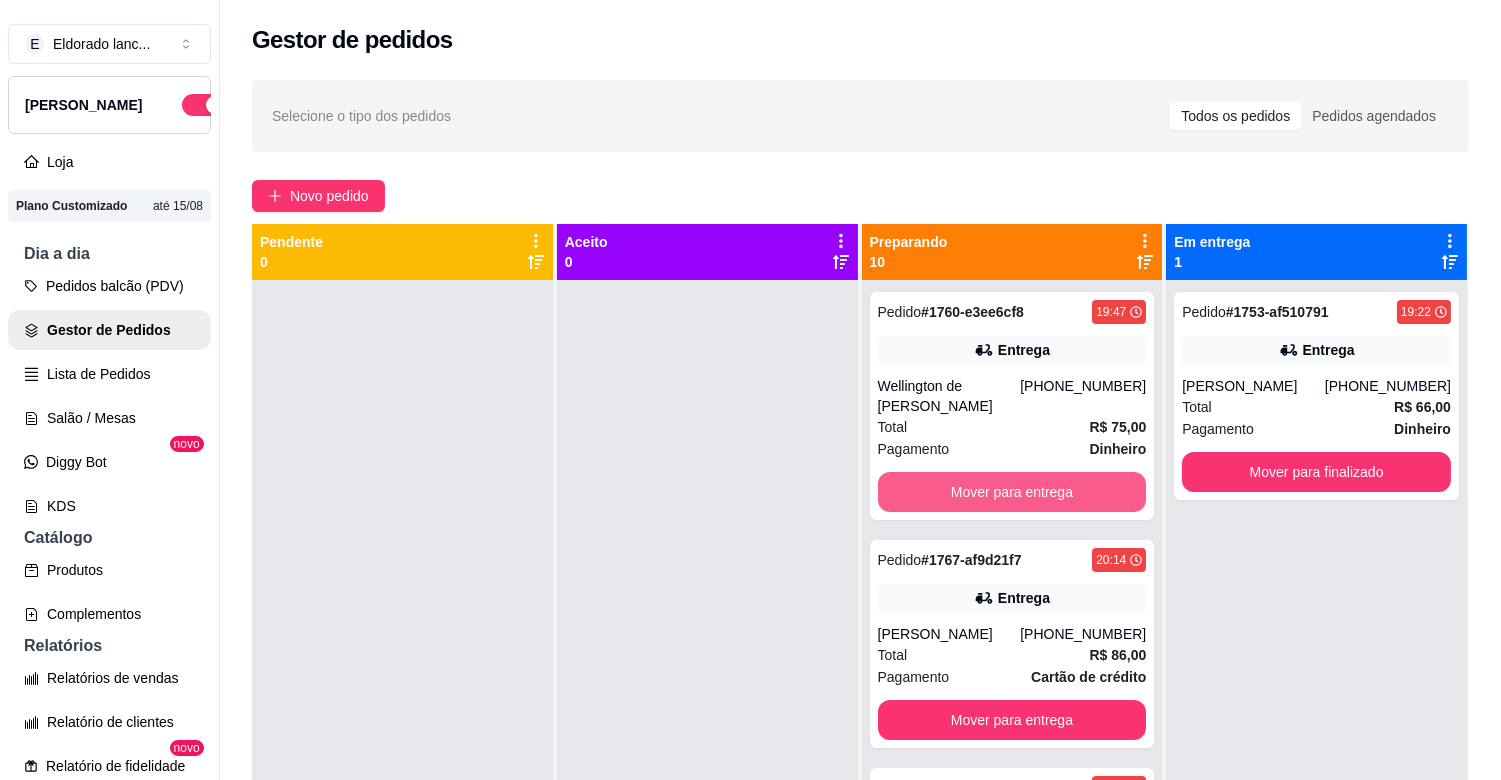 click on "Mover para entrega" at bounding box center (1012, 492) 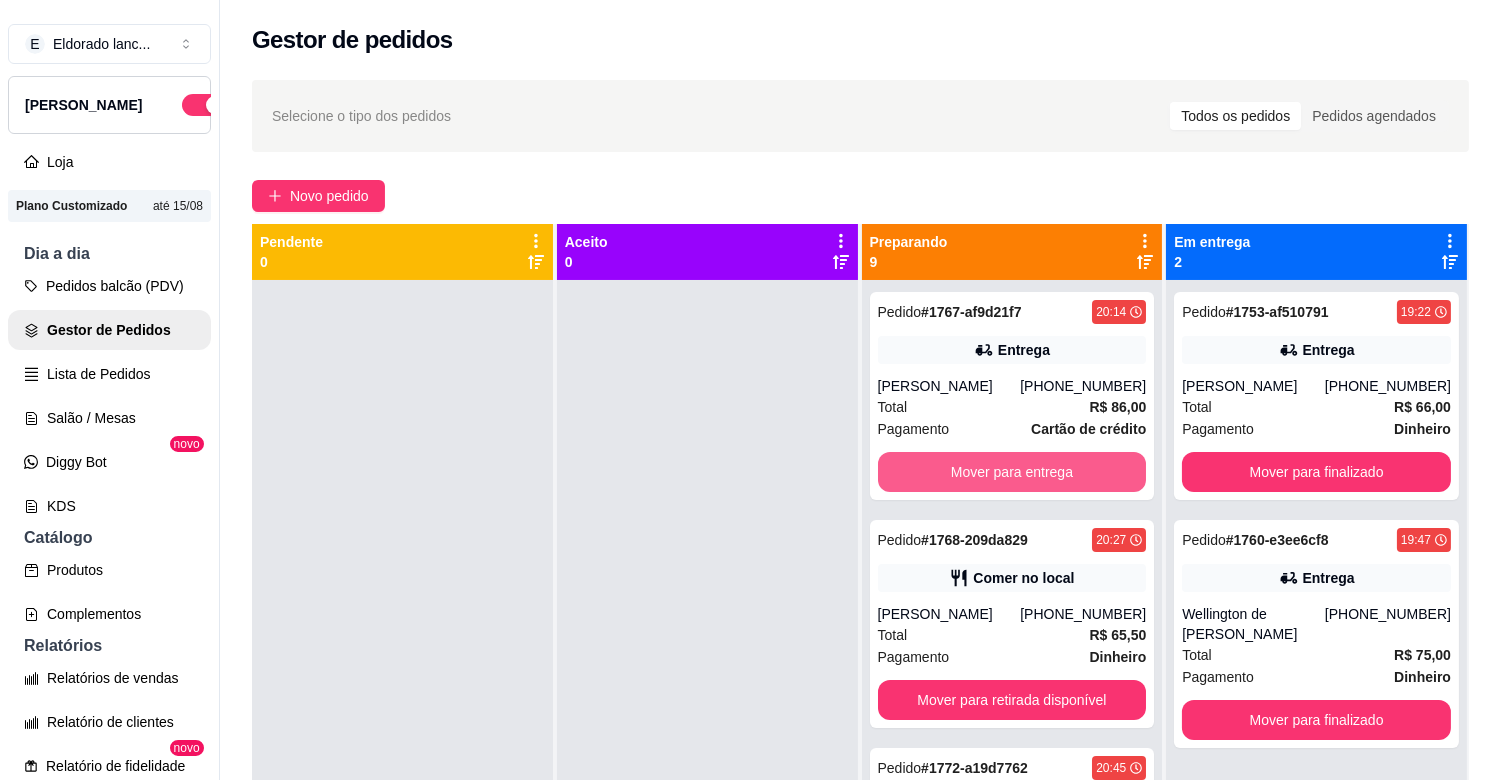 click on "Mover para entrega" at bounding box center [1012, 472] 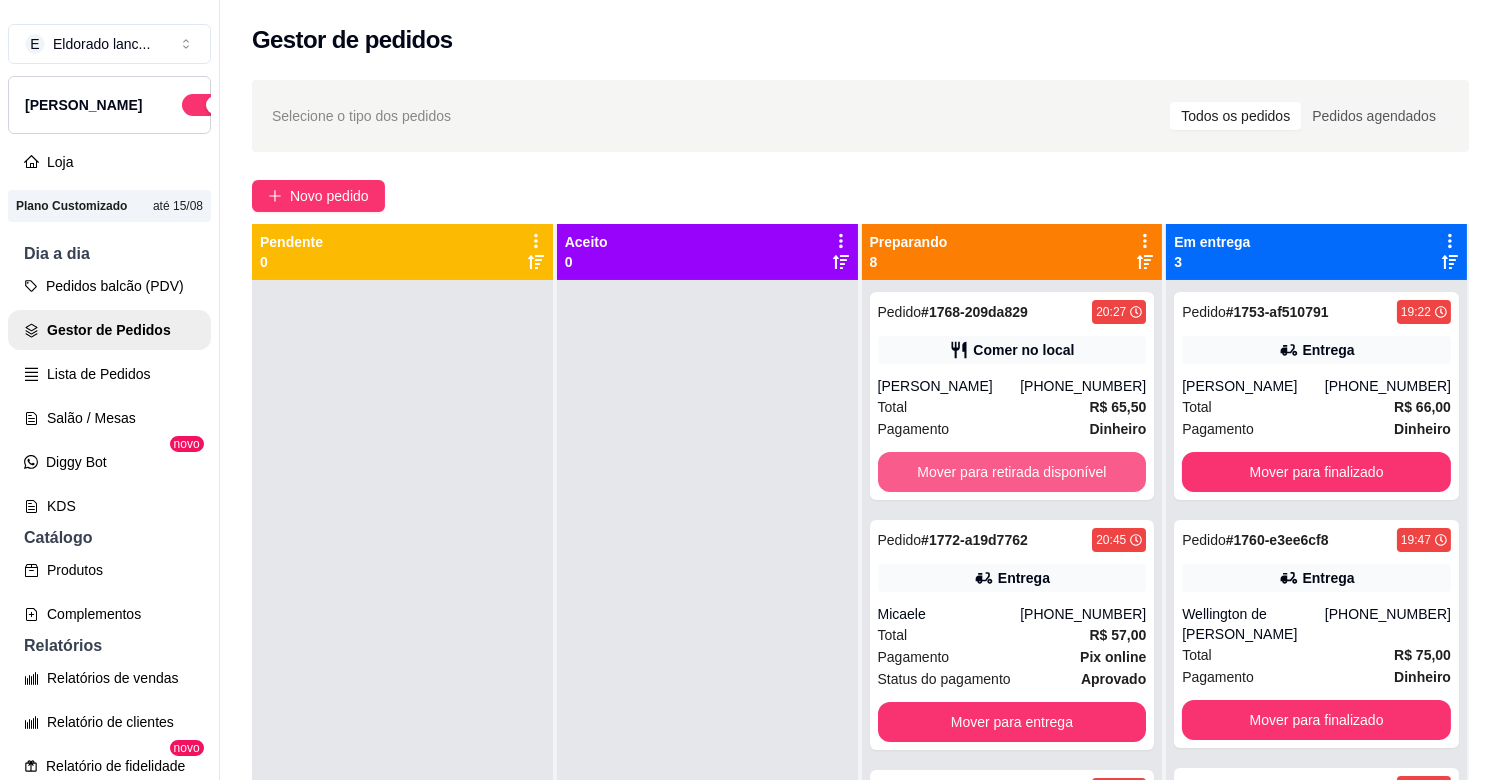 click on "Mover para retirada disponível" at bounding box center [1012, 472] 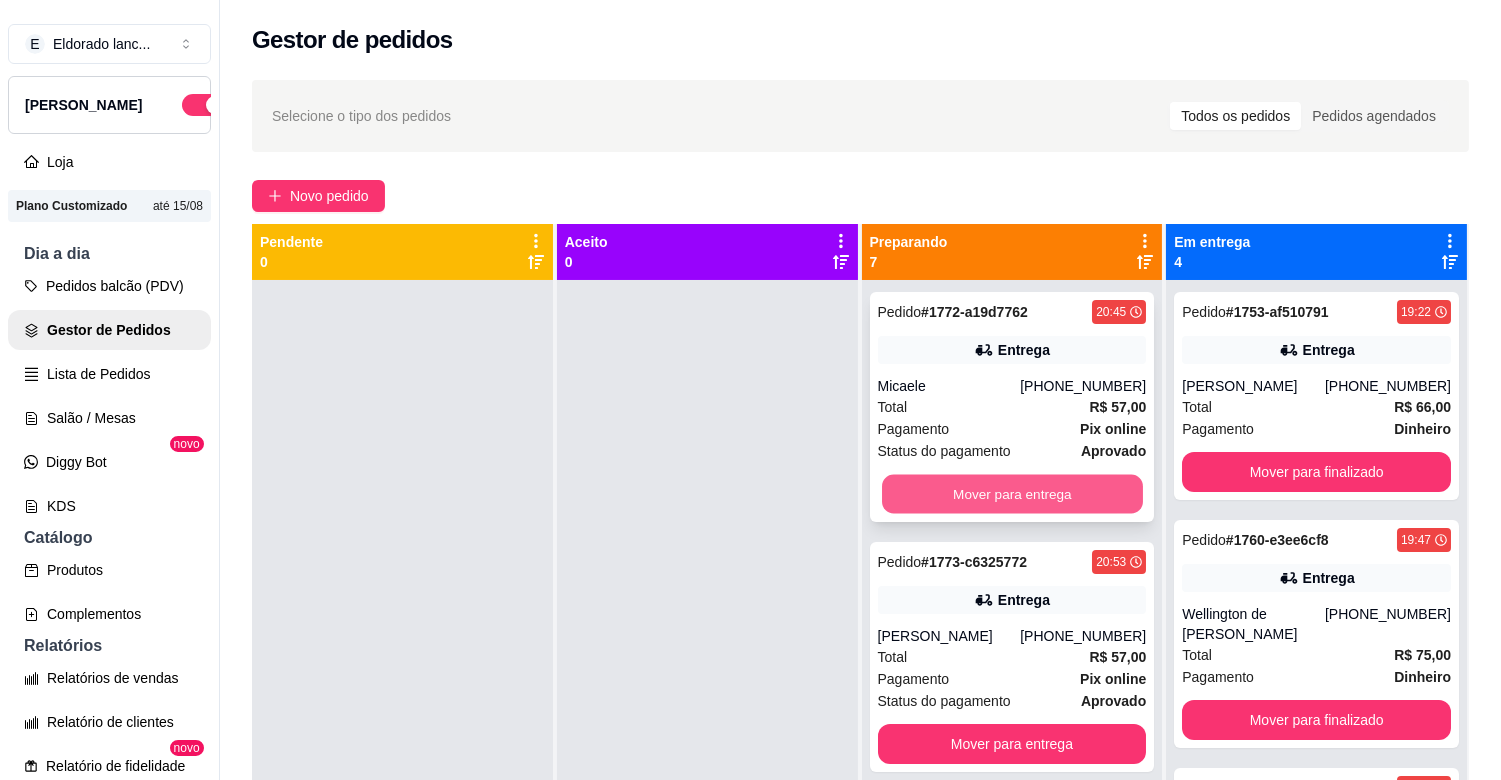 click on "Mover para entrega" at bounding box center [1012, 494] 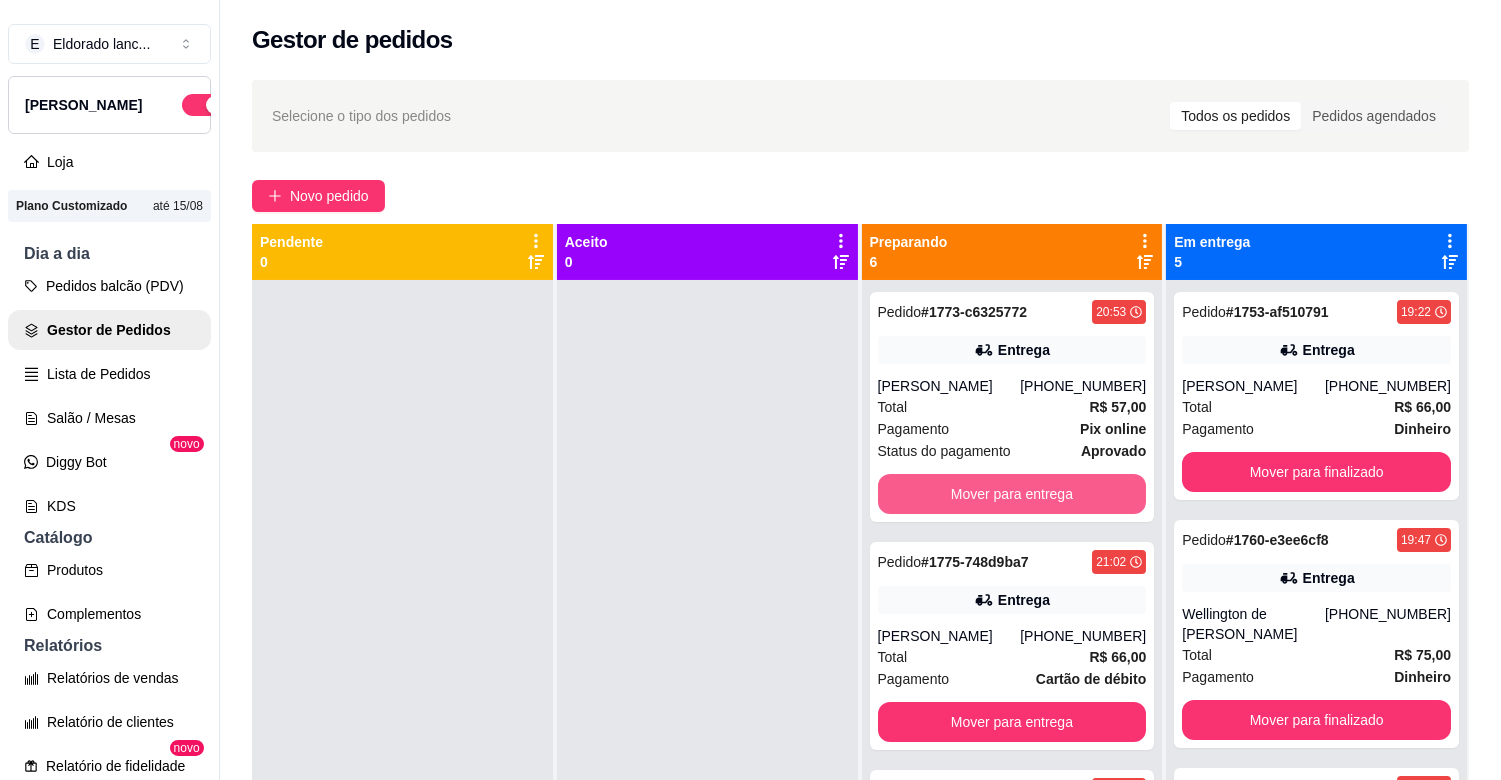 click on "Mover para entrega" at bounding box center (1012, 494) 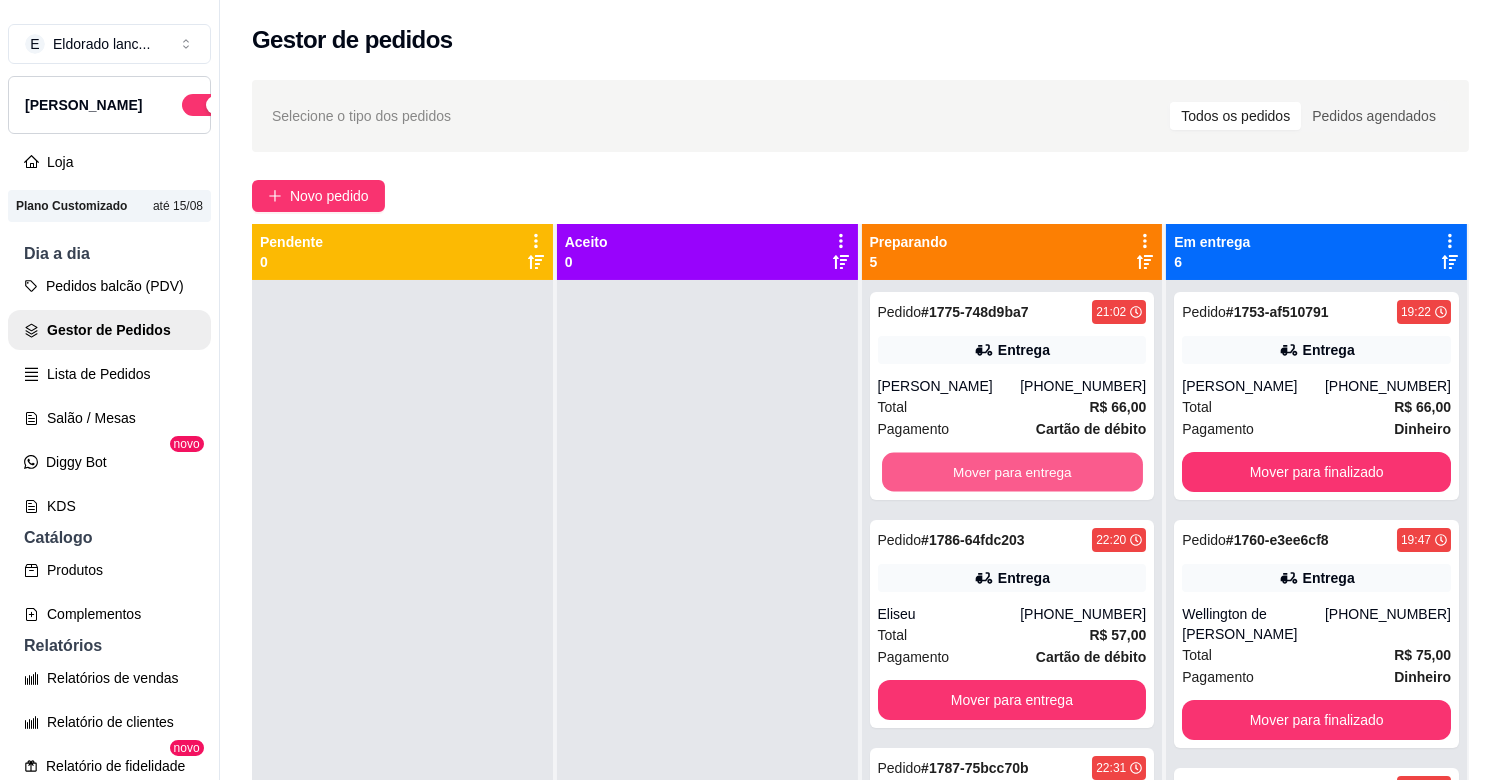 click on "Mover para entrega" at bounding box center [1012, 472] 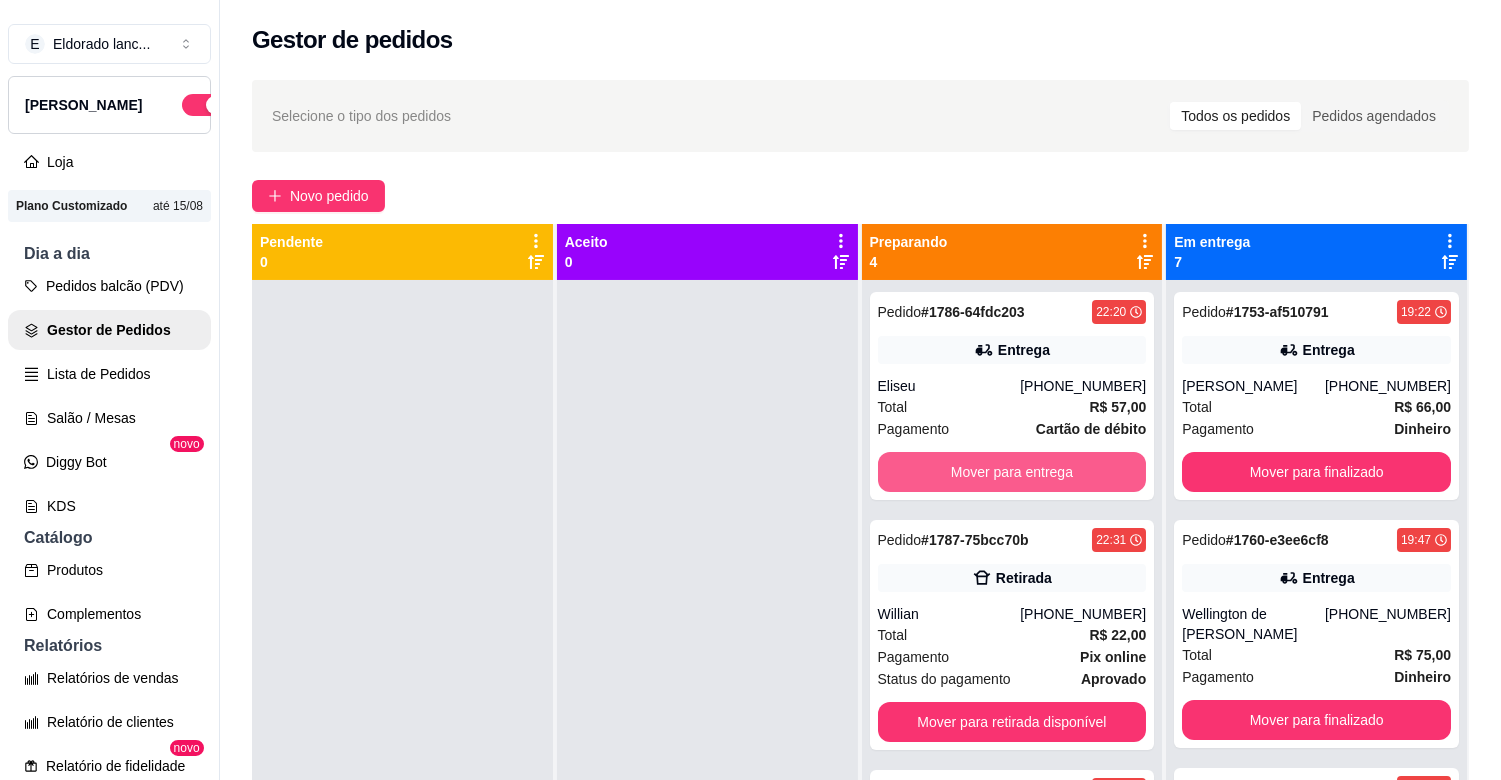 click on "Mover para entrega" at bounding box center (1012, 472) 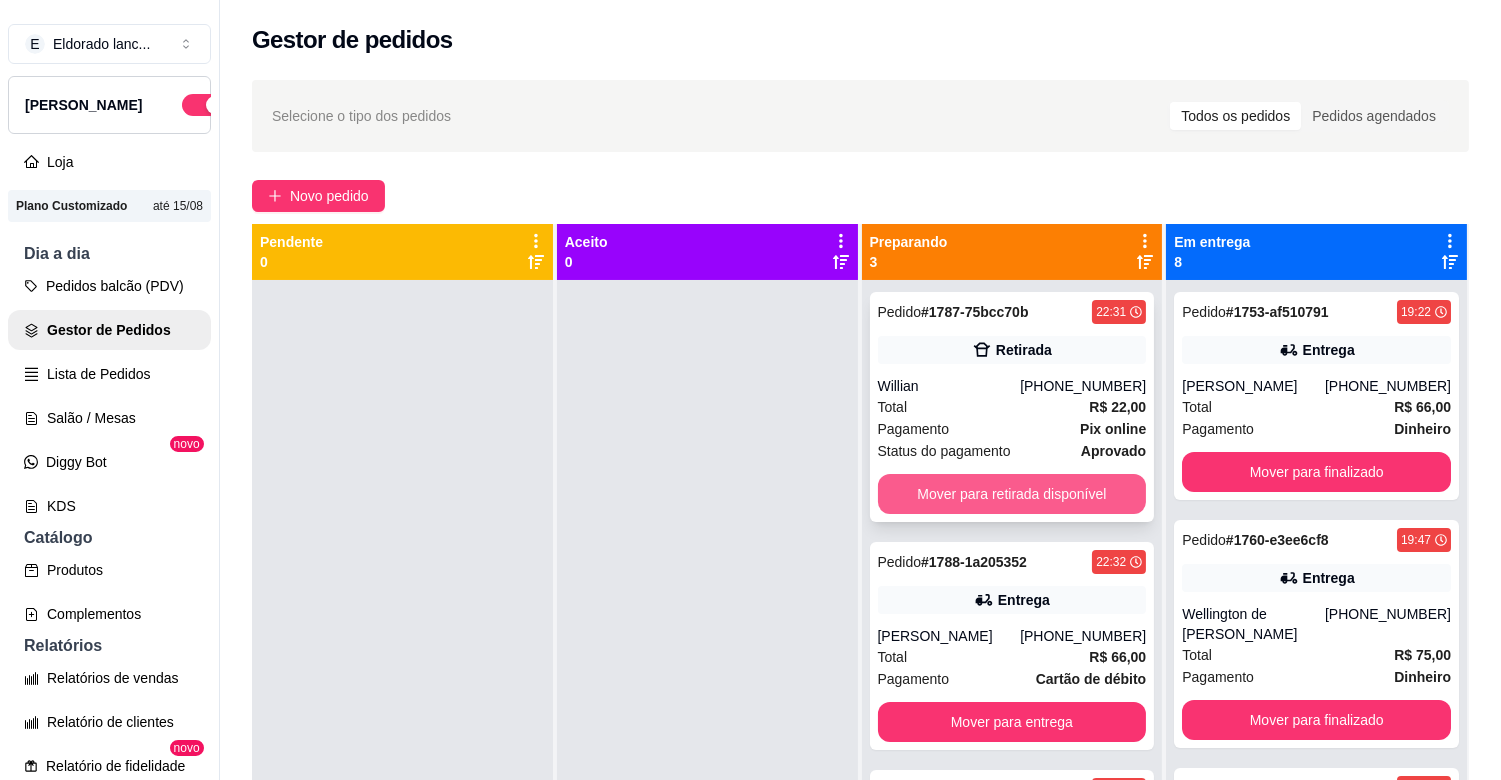 click on "Mover para retirada disponível" at bounding box center (1012, 494) 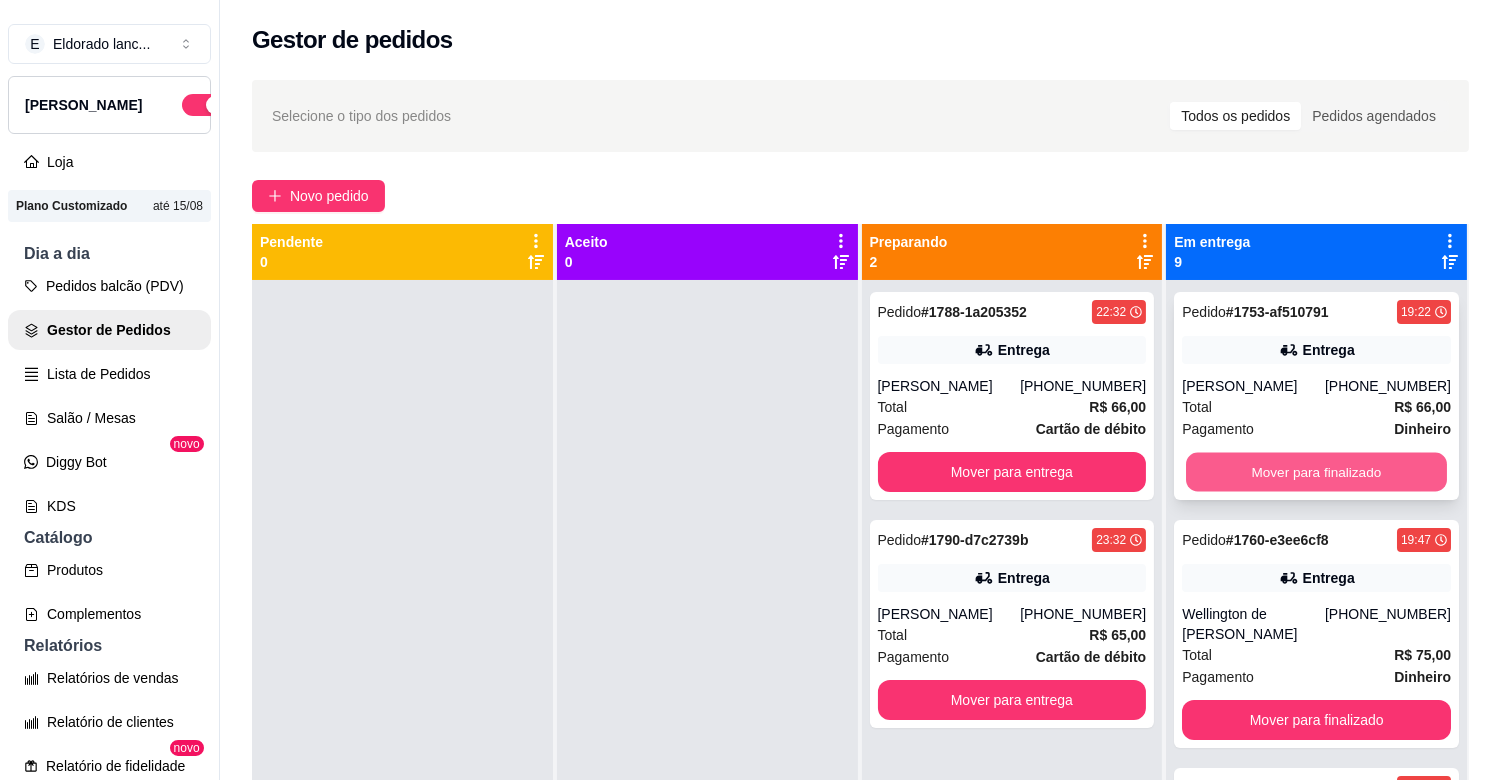 click on "Mover para finalizado" at bounding box center [1316, 472] 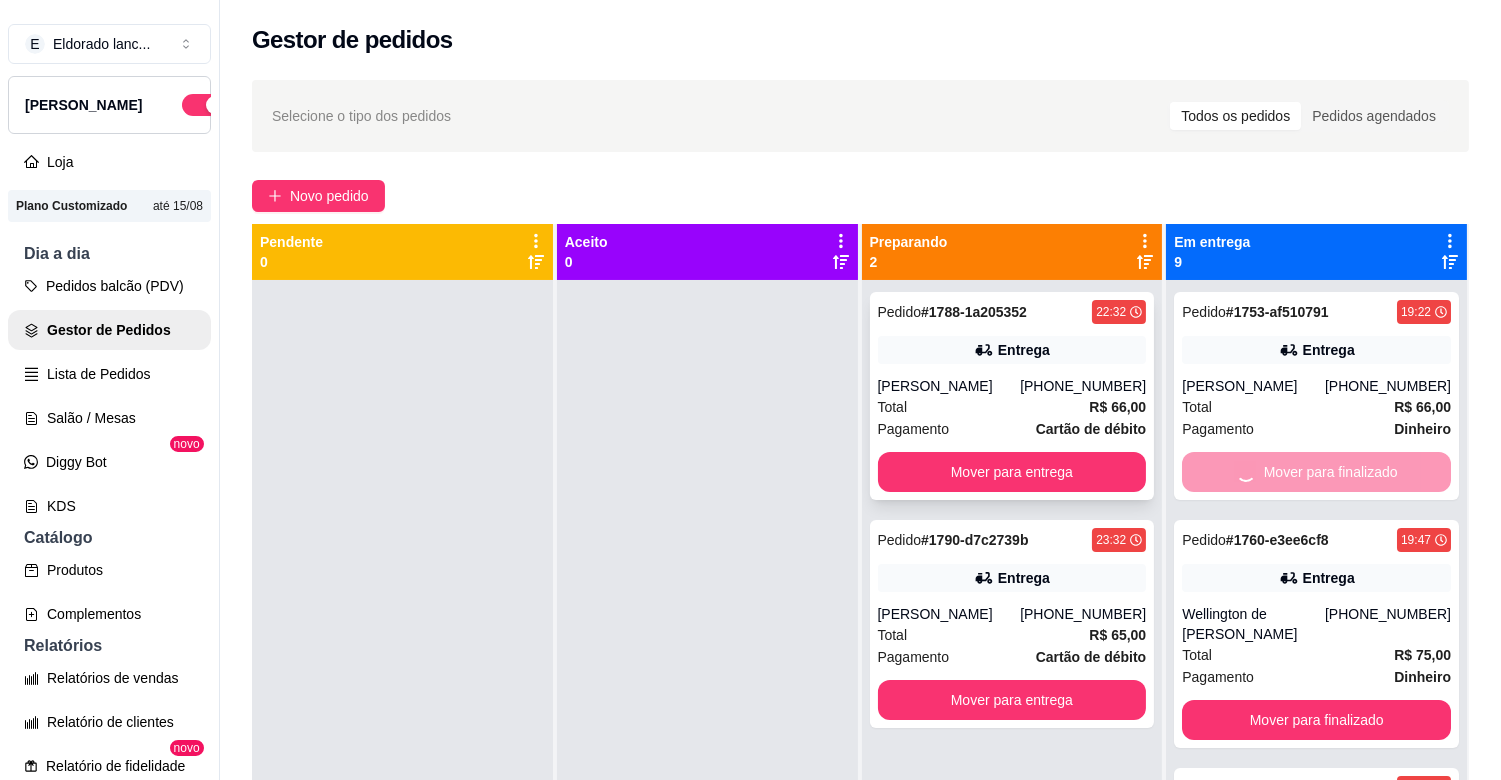 click on "Pedido  # 1788-1a205352 22:32 Entrega Reginaldo [PHONE_NUMBER] Total R$ 66,00 Pagamento Cartão de débito Mover para entrega" at bounding box center (1012, 396) 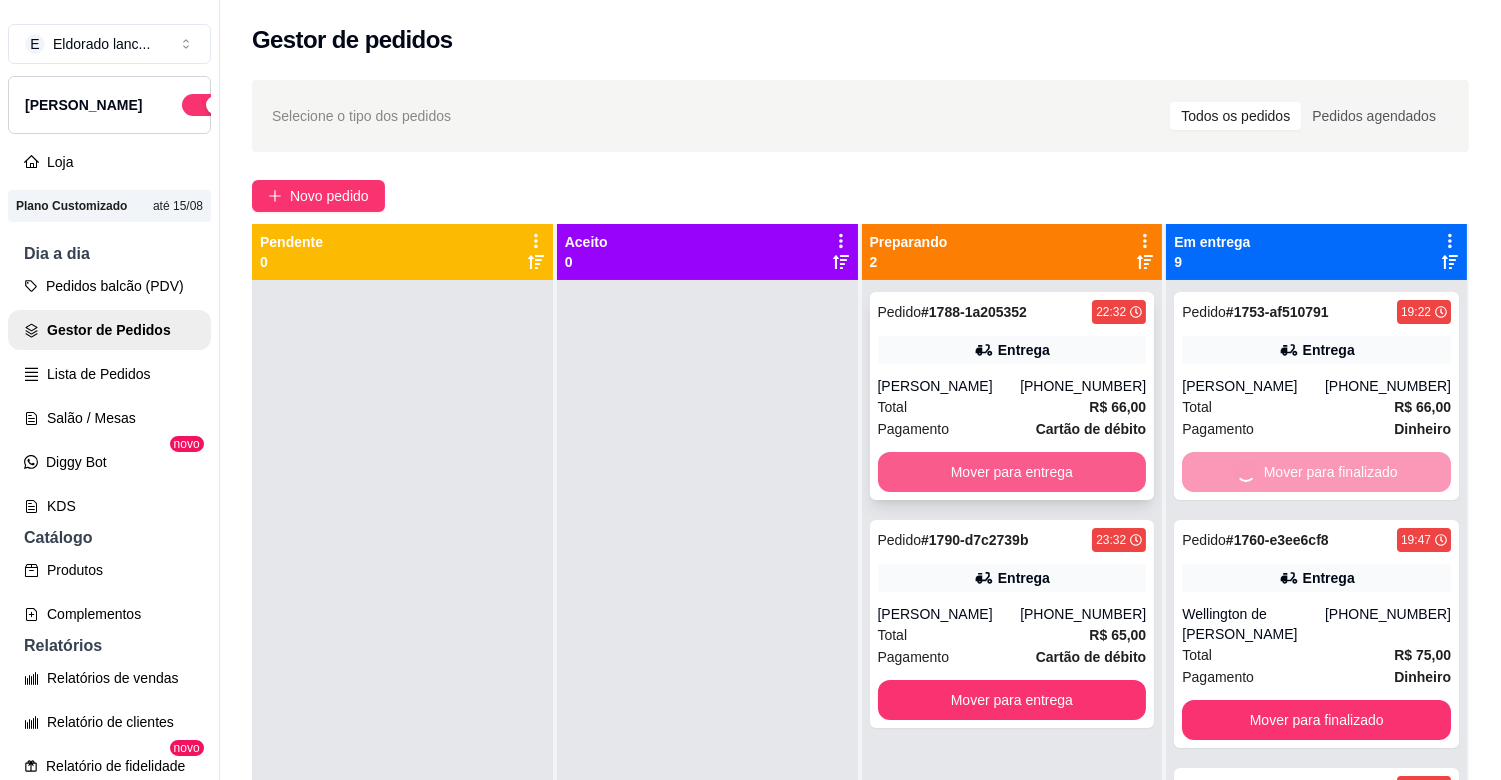 click on "Mover para entrega" at bounding box center (1012, 472) 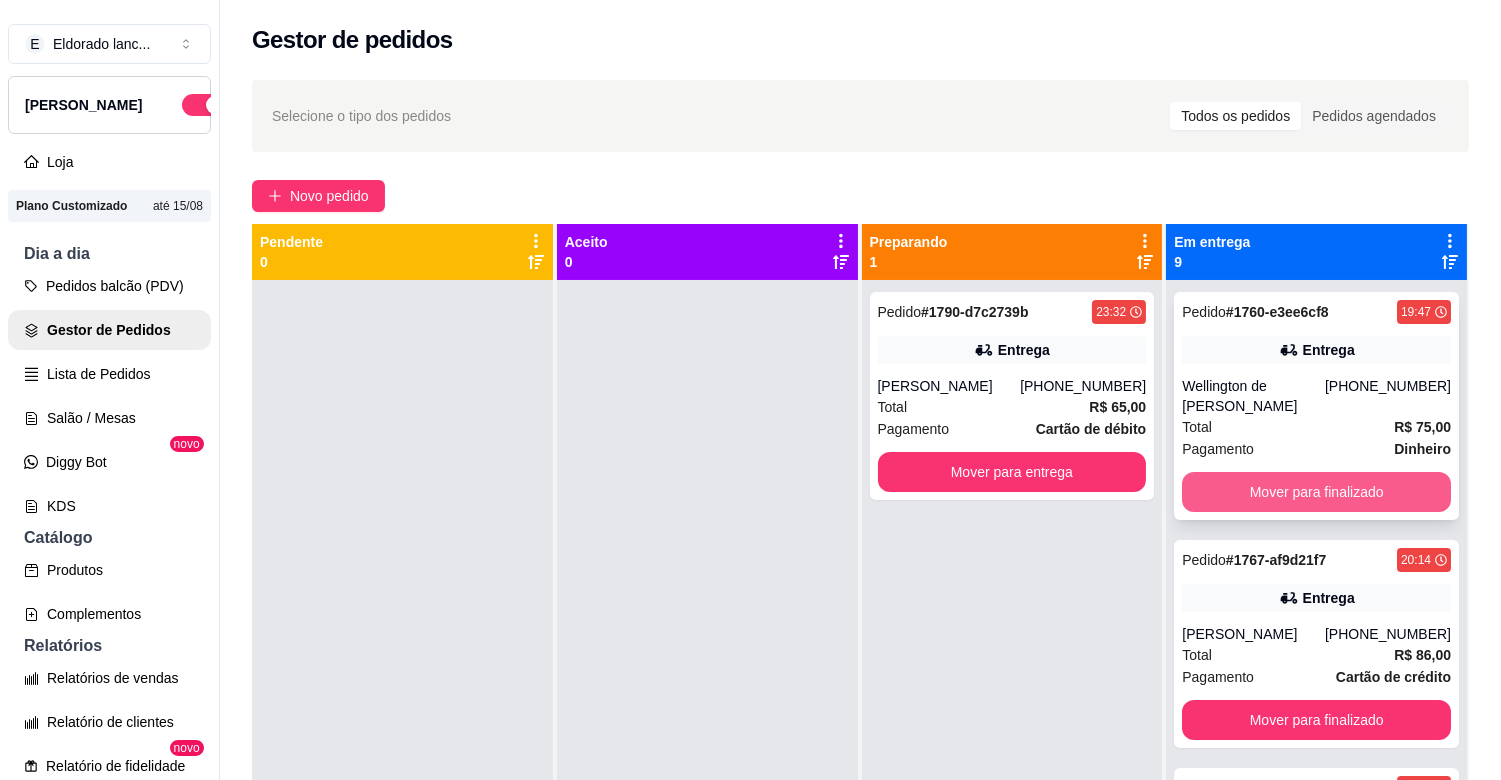 click on "Mover para finalizado" at bounding box center (1316, 492) 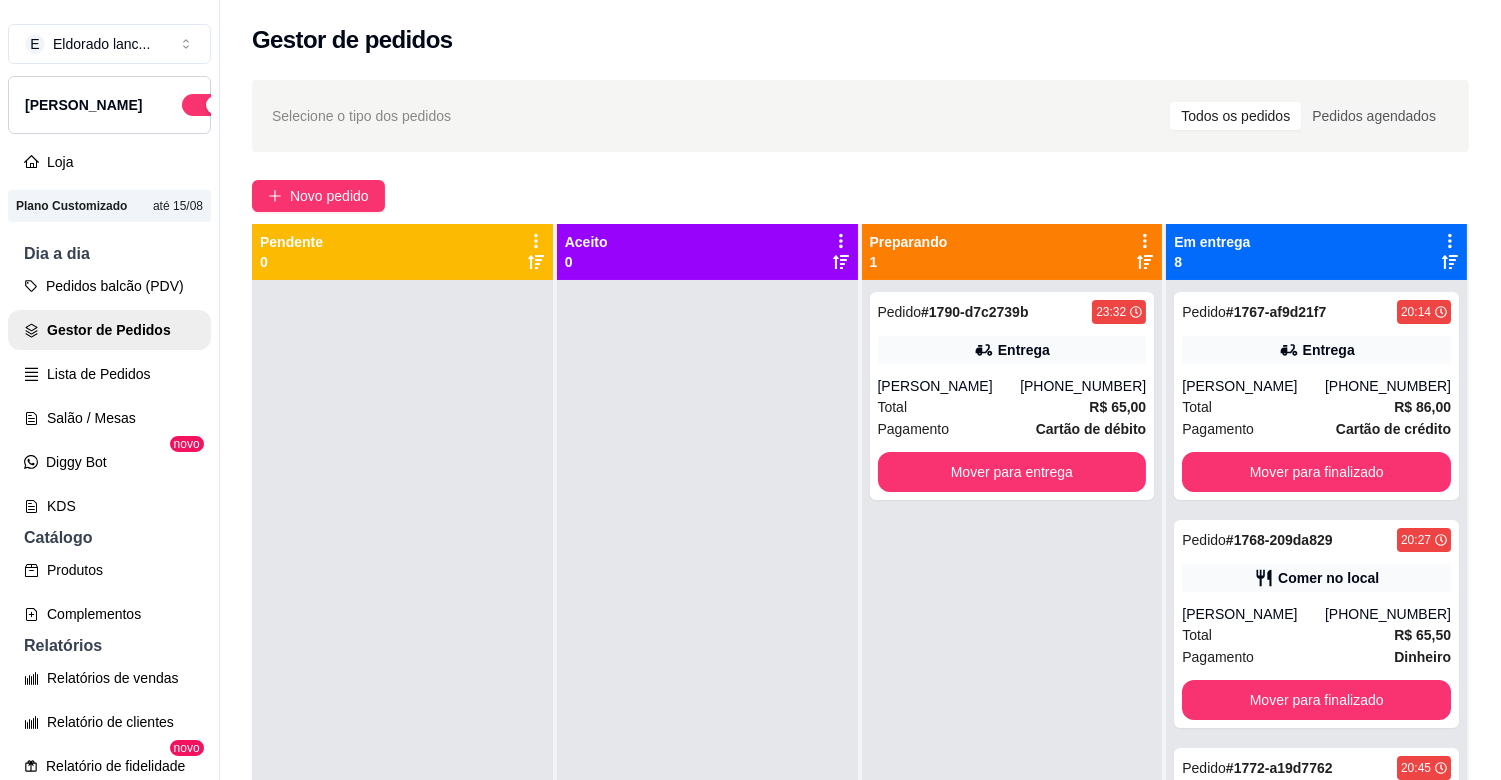 click on "Pedido  # 1767-af9d21f7 20:14 Entrega [PERSON_NAME]  [PHONE_NUMBER] Total R$ 86,00 Pagamento Cartão de crédito Mover para finalizado" at bounding box center [1316, 396] 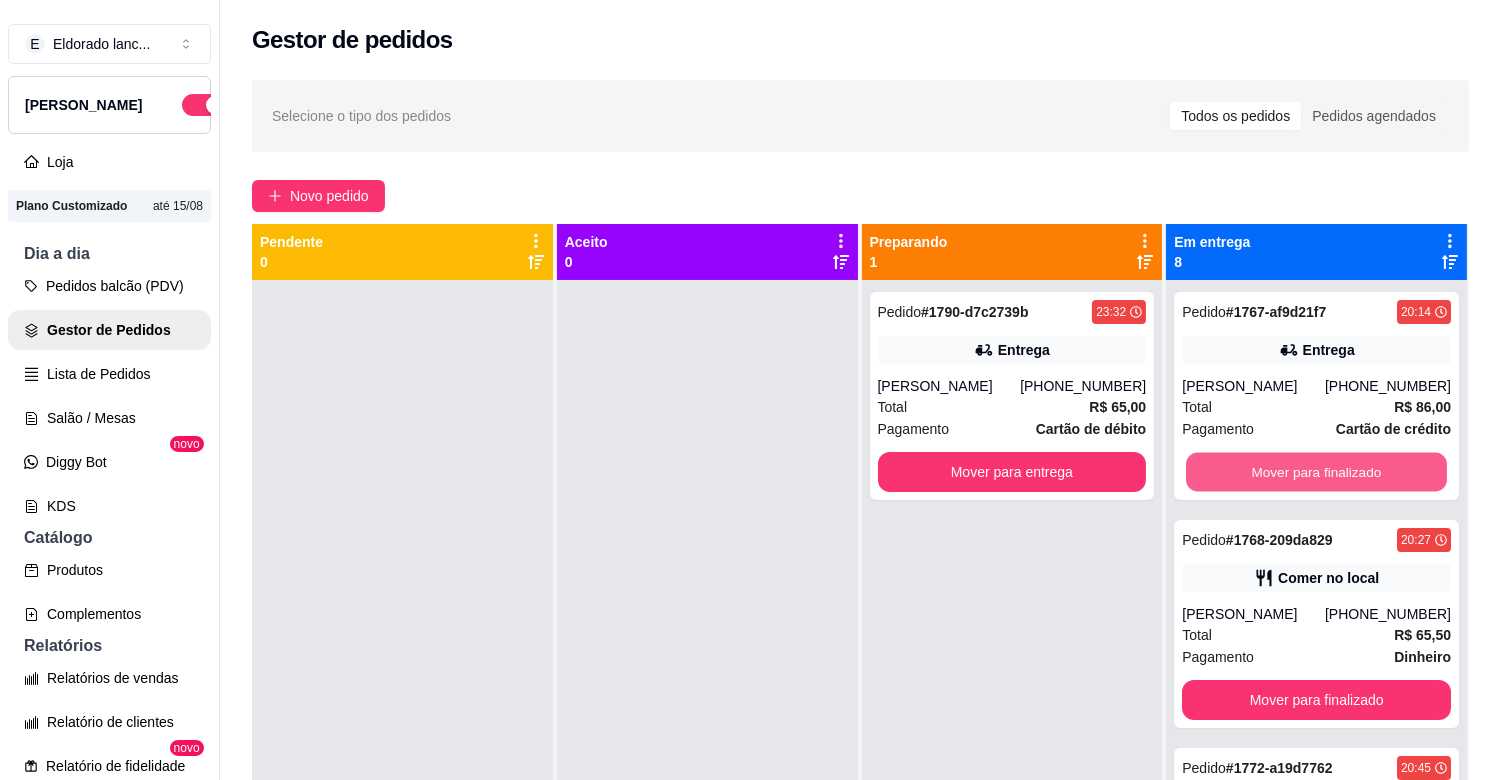 click on "Mover para finalizado" at bounding box center [1316, 472] 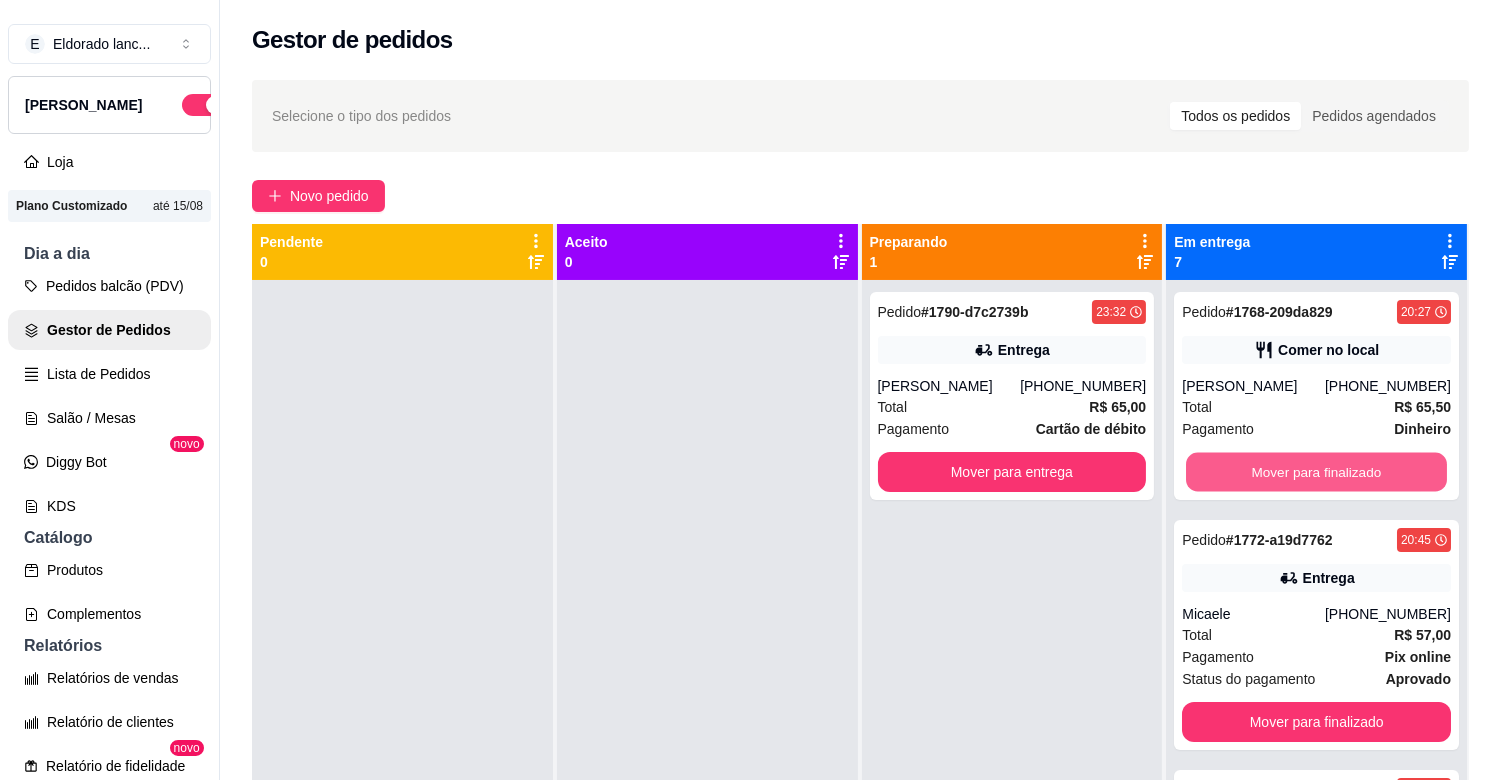 click on "Mover para finalizado" at bounding box center [1316, 472] 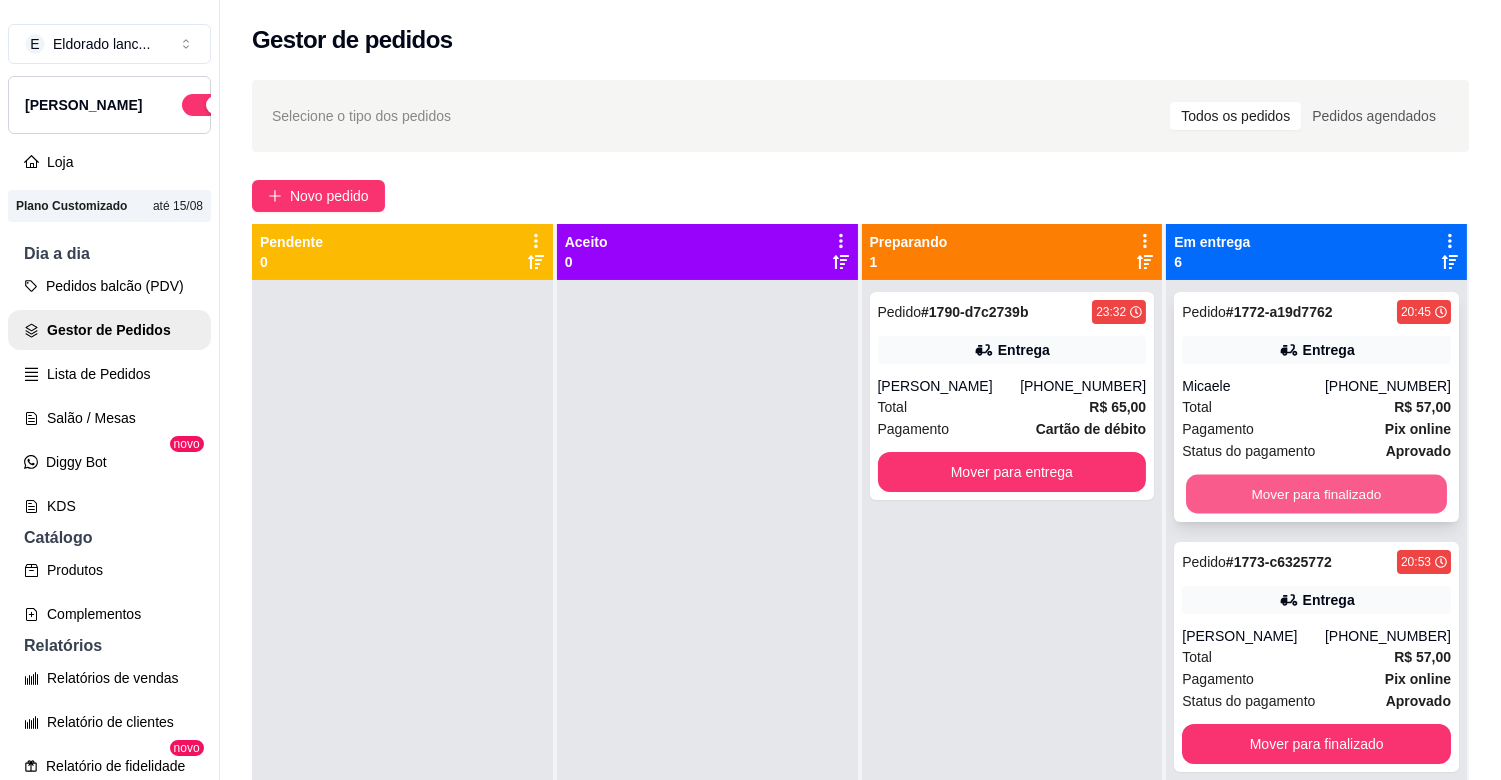 click on "Mover para finalizado" at bounding box center (1316, 494) 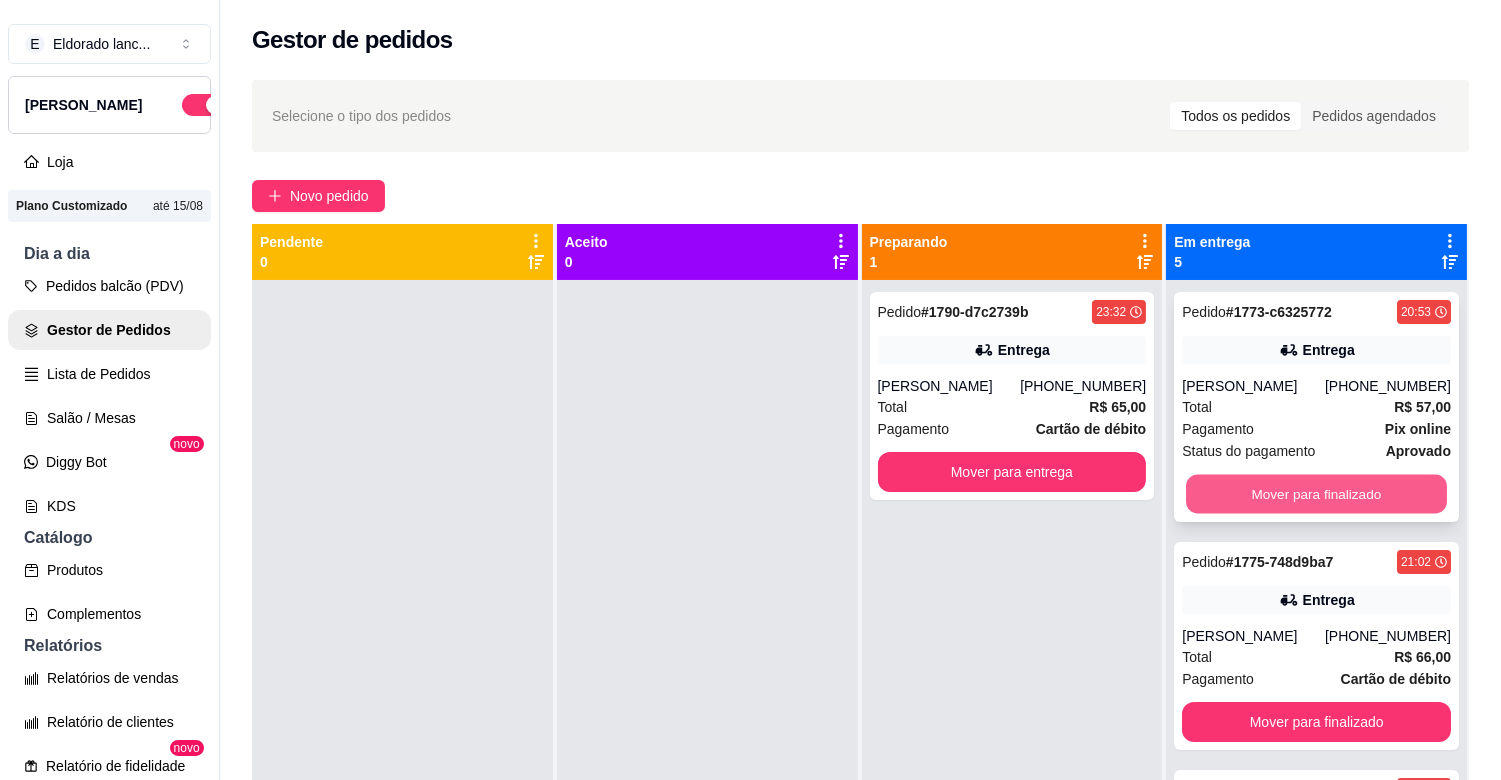 click on "Mover para finalizado" at bounding box center (1316, 494) 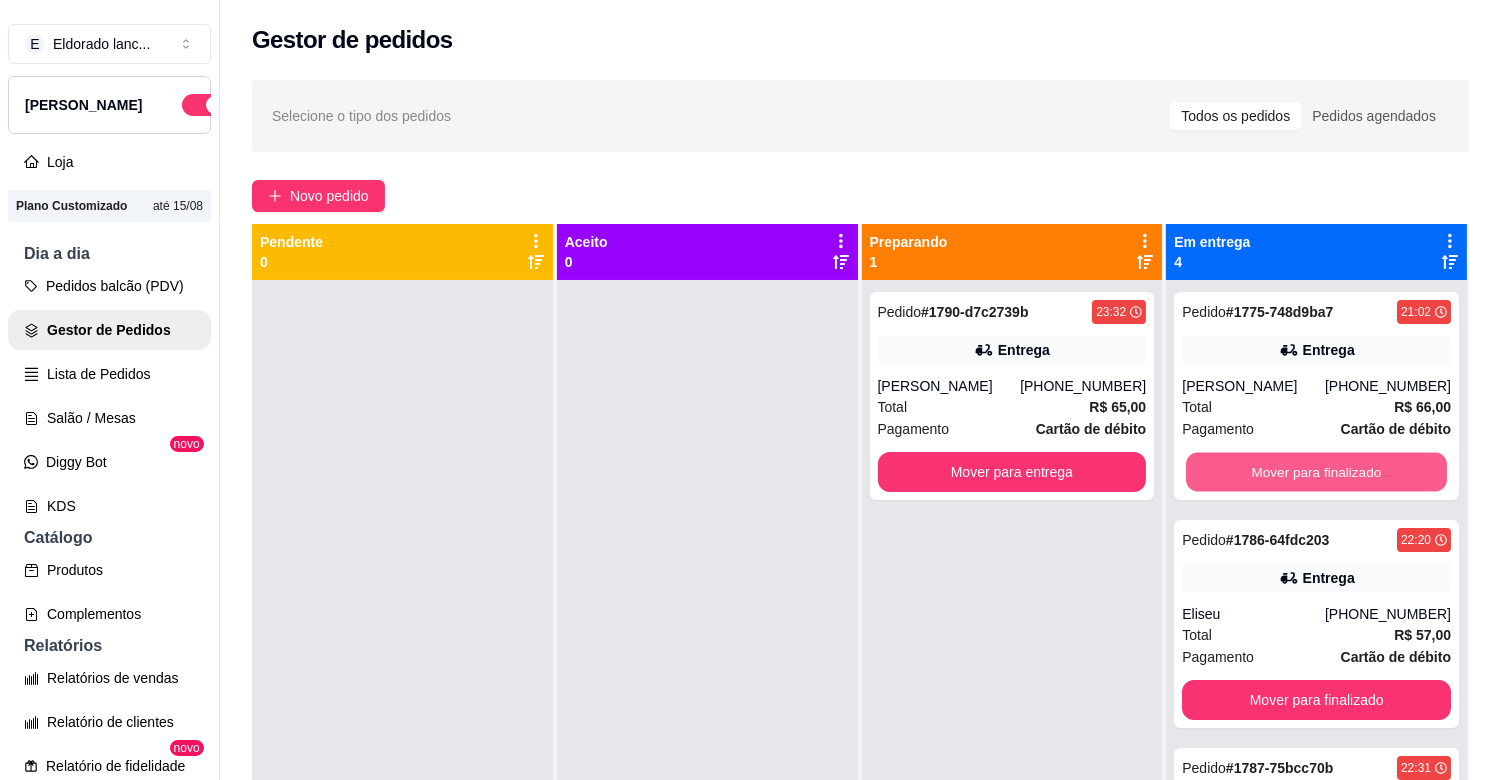 click on "Mover para finalizado" at bounding box center (1316, 472) 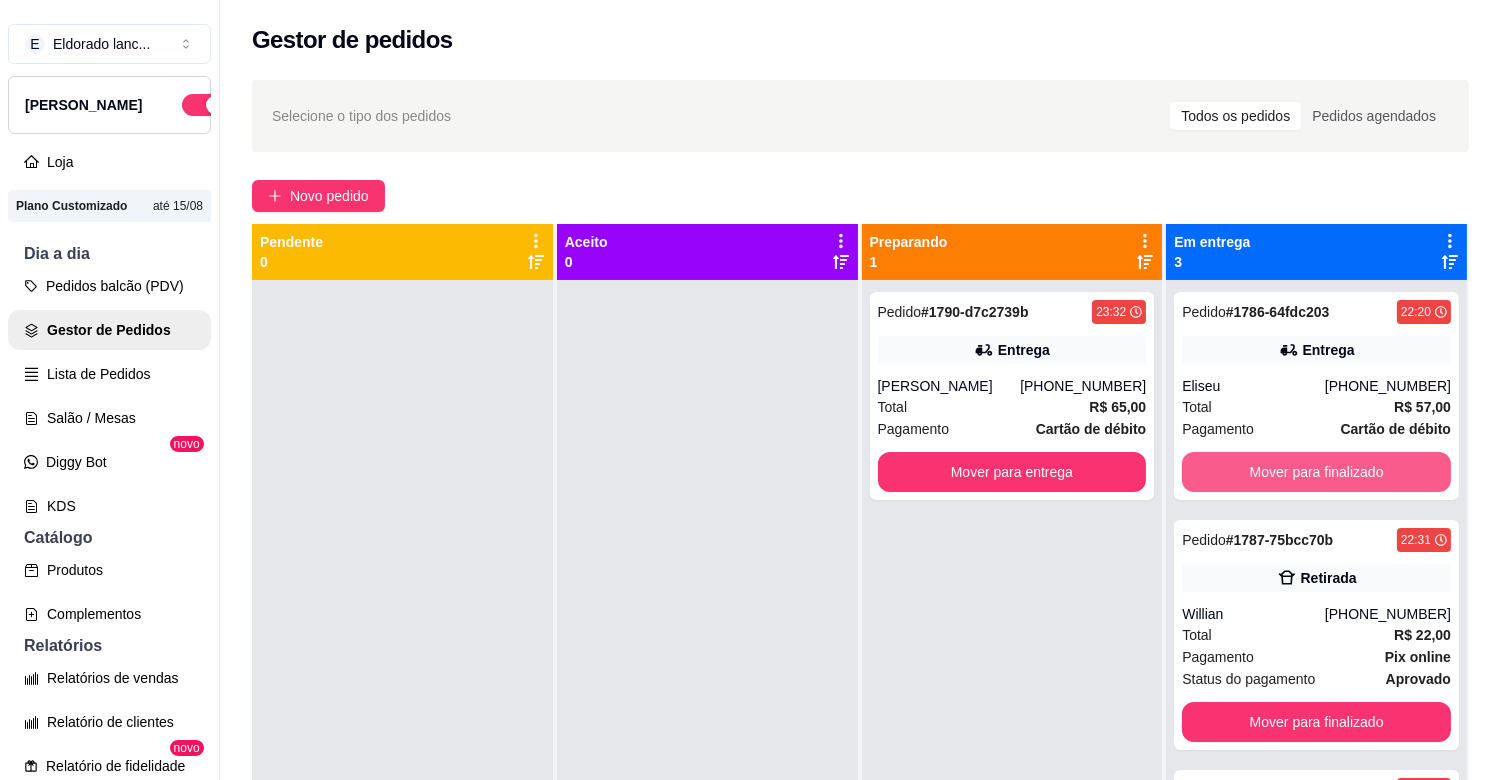 click on "Mover para finalizado" at bounding box center [1316, 472] 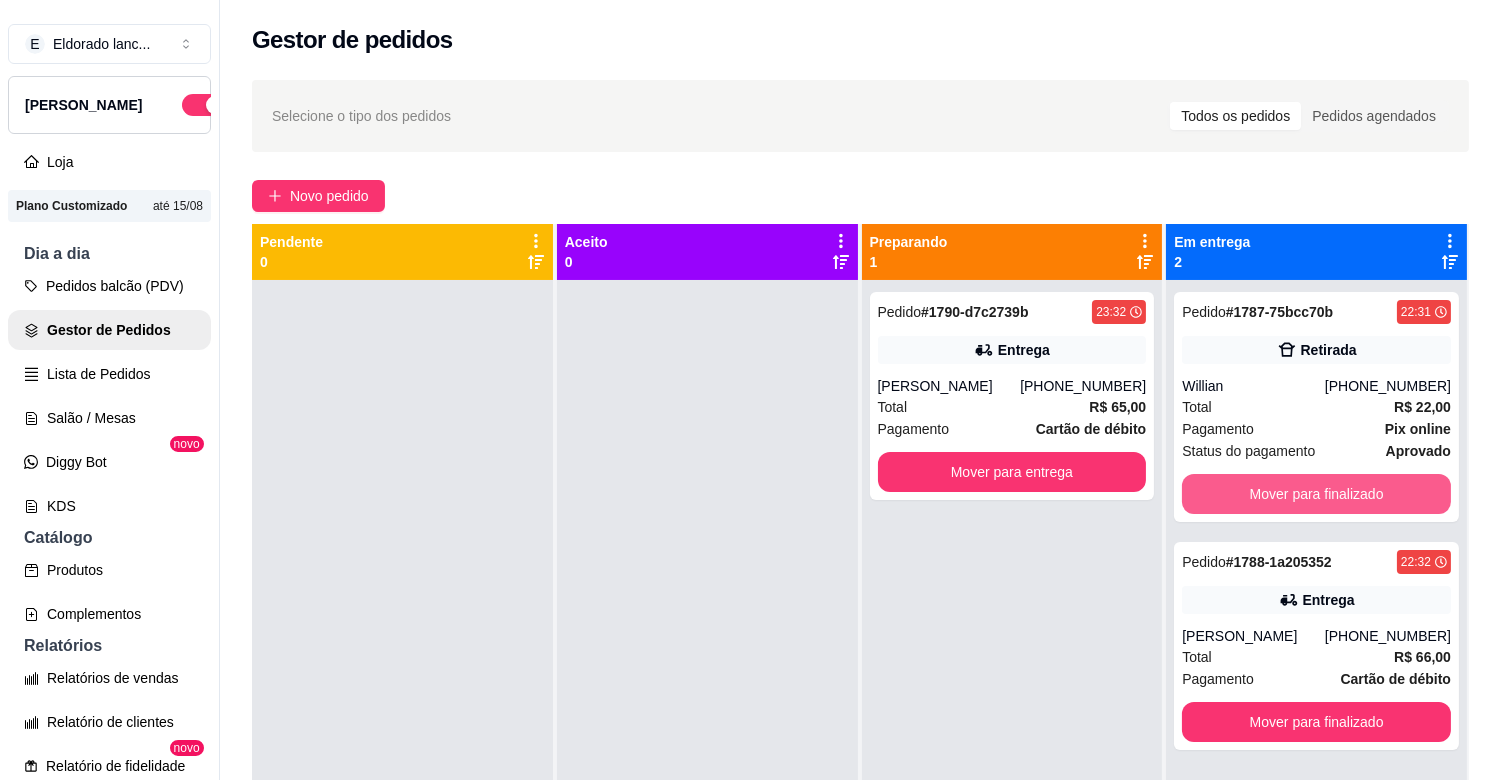 click on "Mover para finalizado" at bounding box center (1316, 494) 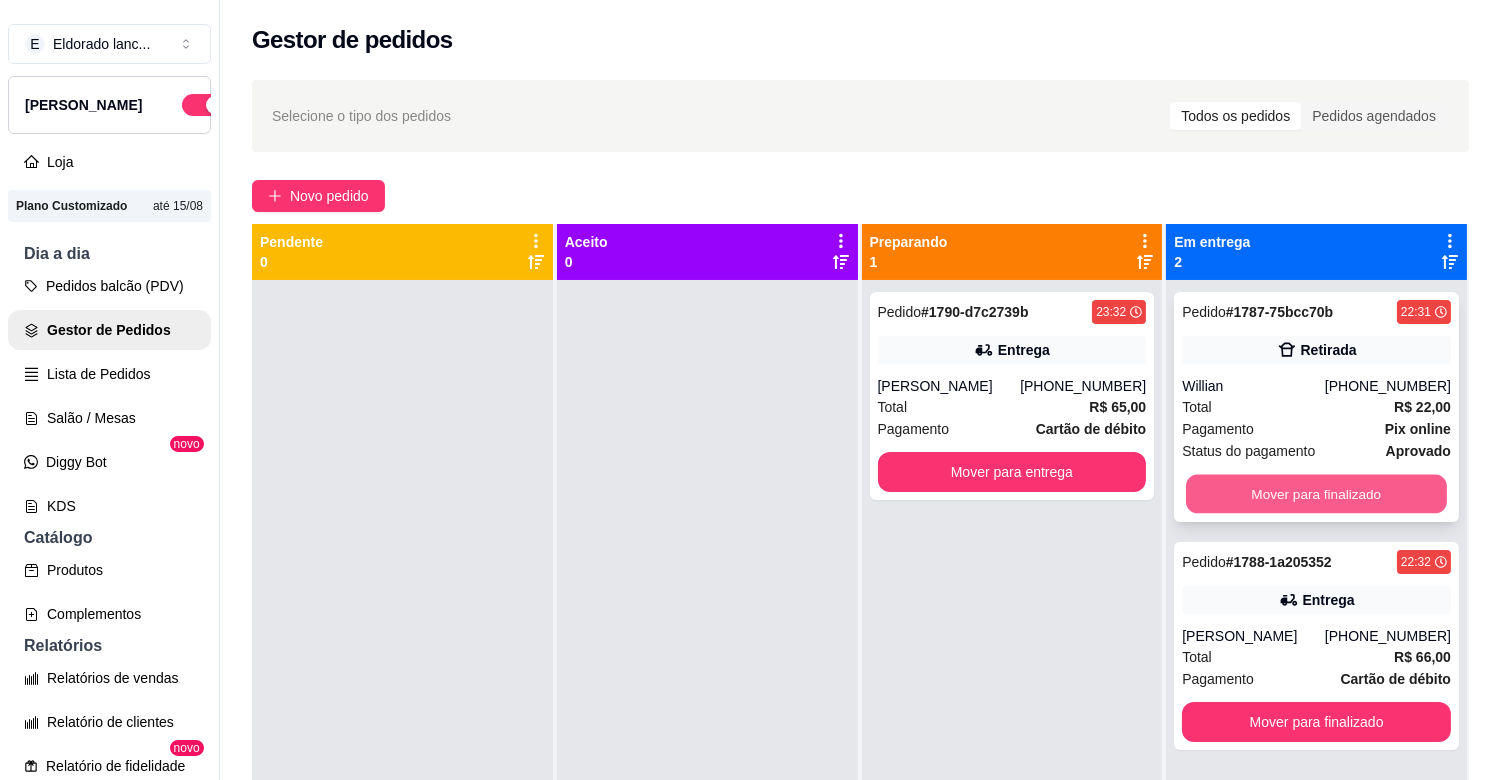 click on "Mover para finalizado" at bounding box center [1316, 494] 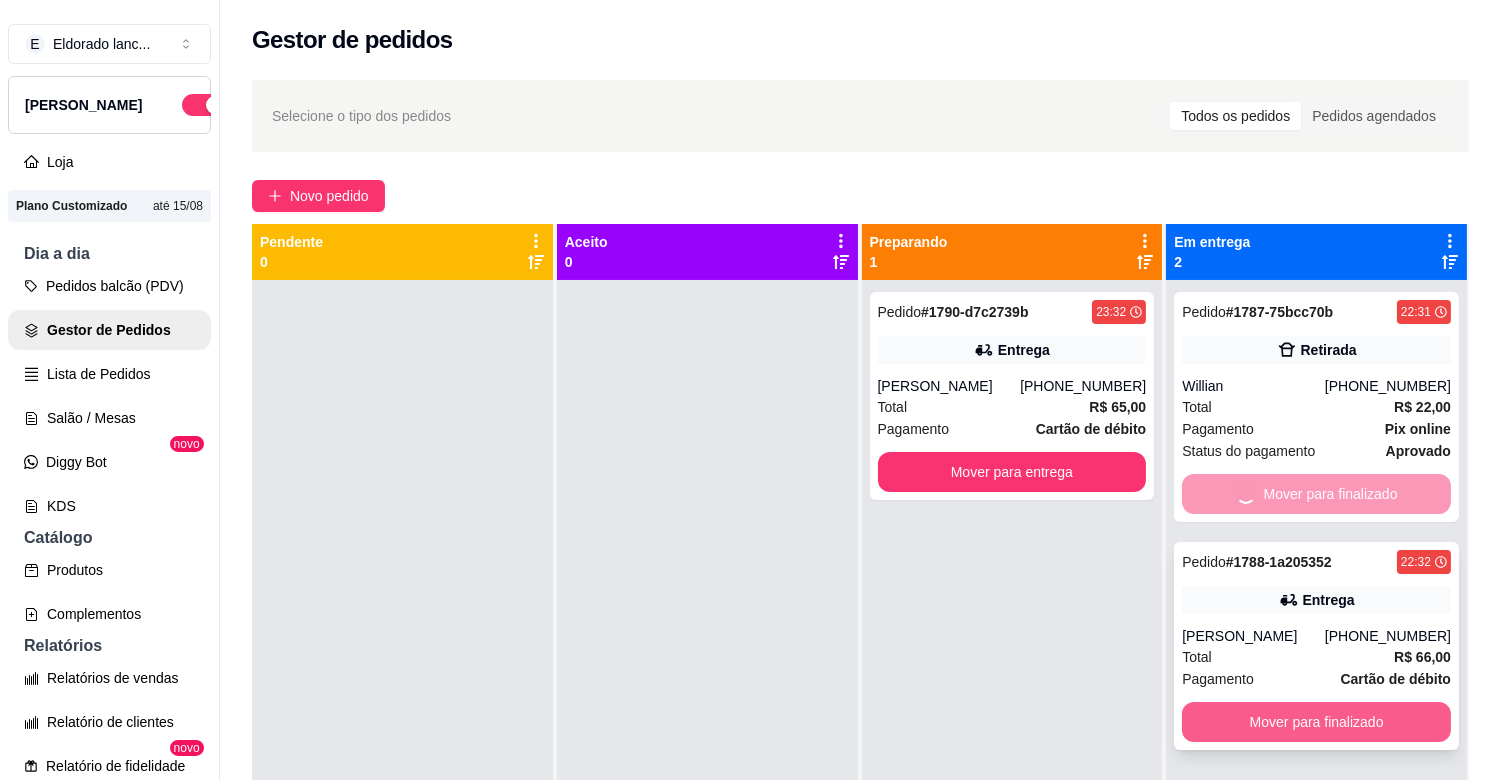 click on "Pedido  # 1787-75bcc70b 22:31 Retirada Willian  [PHONE_NUMBER] Total R$ 22,00 Pagamento Pix online Status do pagamento aprovado Mover para finalizado Pedido  # 1788-1a205352 22:32 Entrega Reginaldo [PHONE_NUMBER] Total R$ 66,00 Pagamento Cartão de débito Mover para finalizado" at bounding box center (1316, 670) 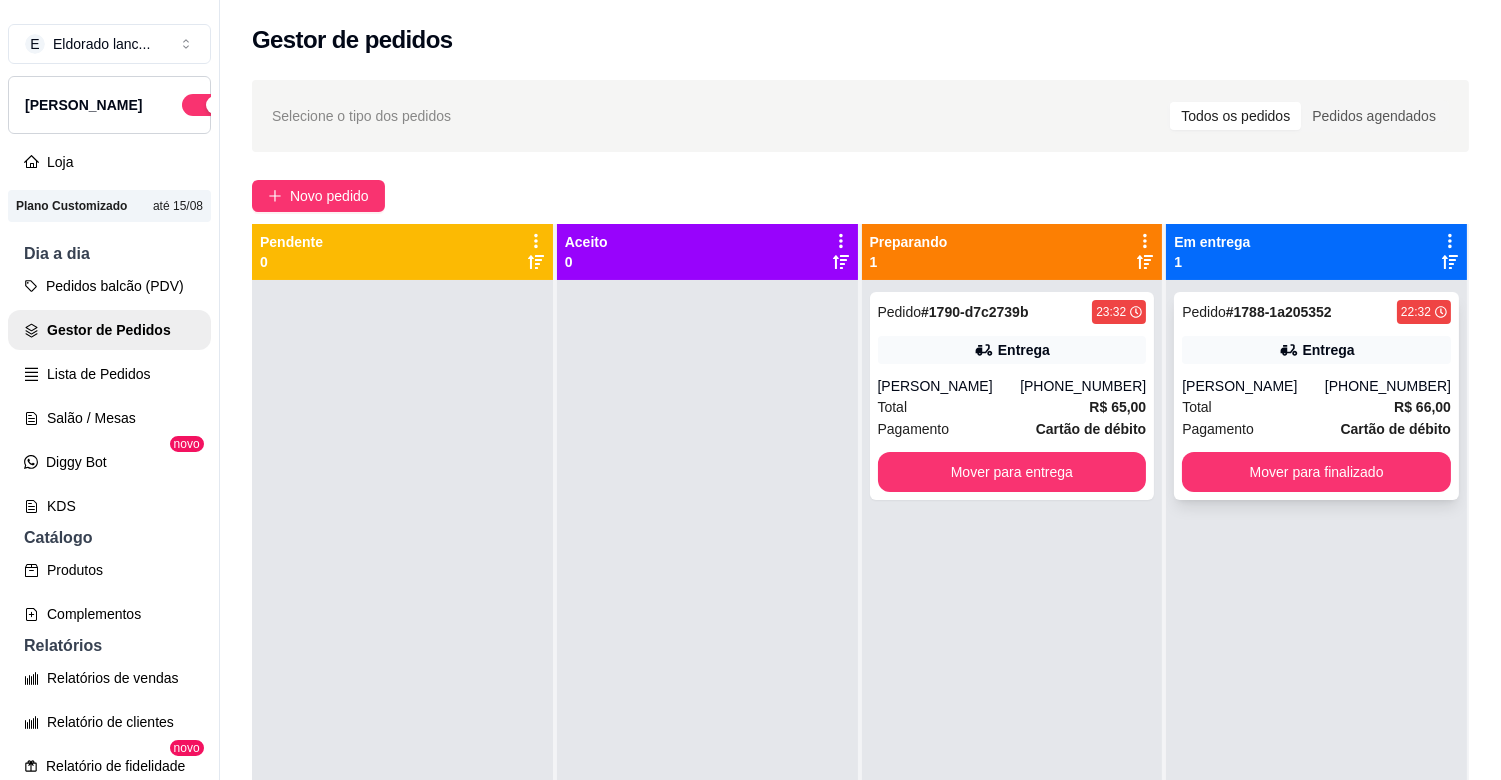click on "Pedido  # 1788-1a205352 22:32 Entrega Reginaldo [PHONE_NUMBER] Total R$ 66,00 Pagamento Cartão de débito Mover para finalizado" at bounding box center (1316, 396) 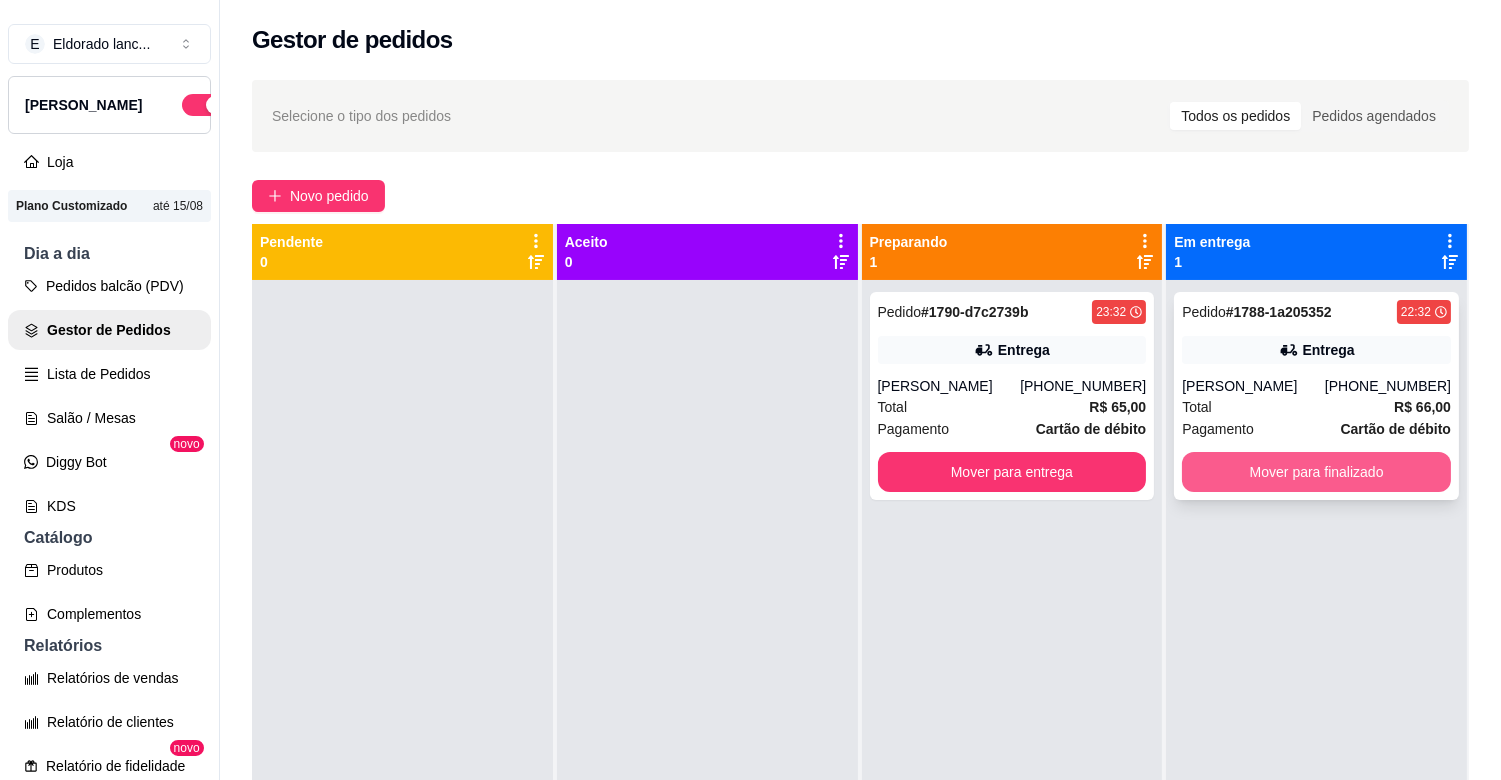 click on "Mover para finalizado" at bounding box center (1316, 472) 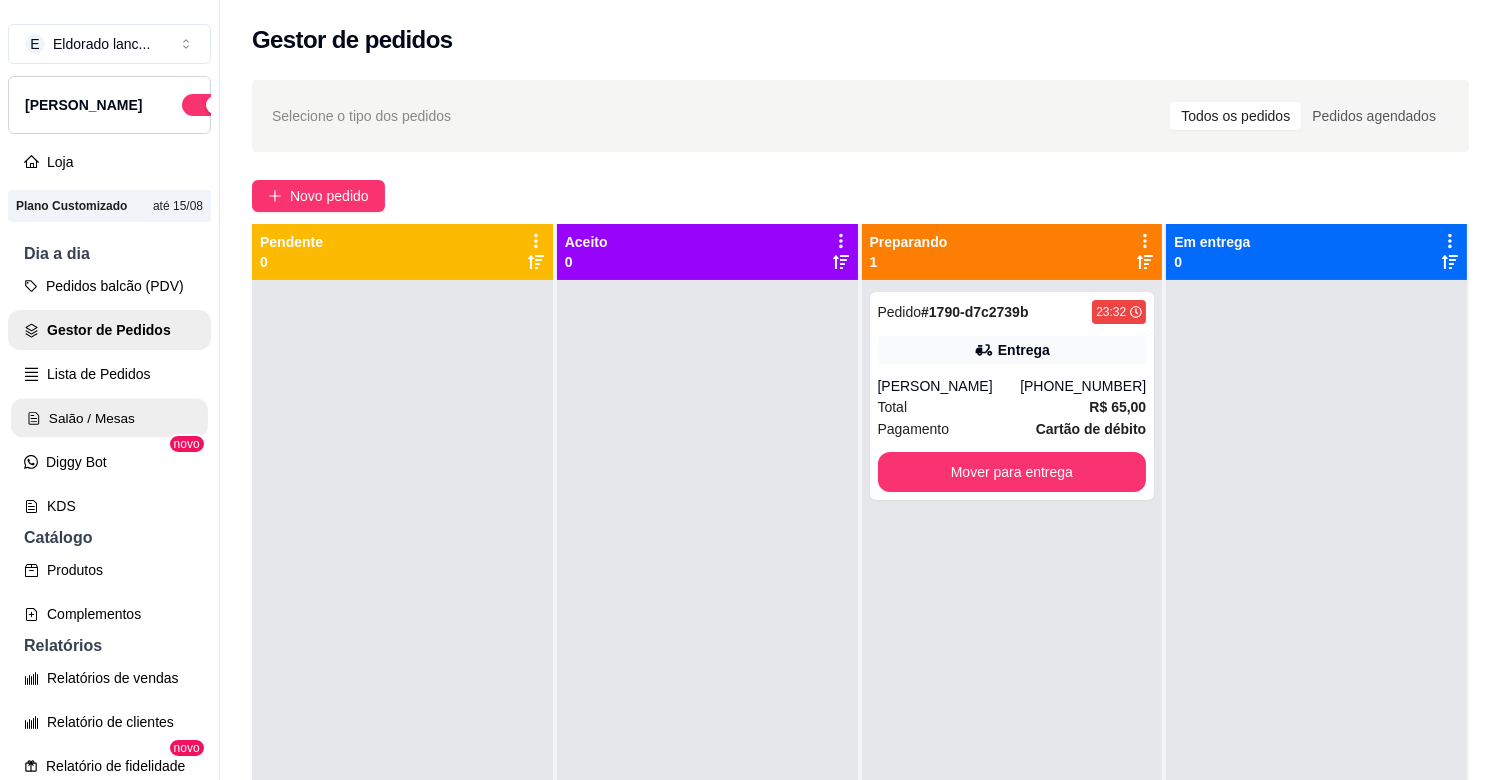 click on "Salão / Mesas" at bounding box center (109, 418) 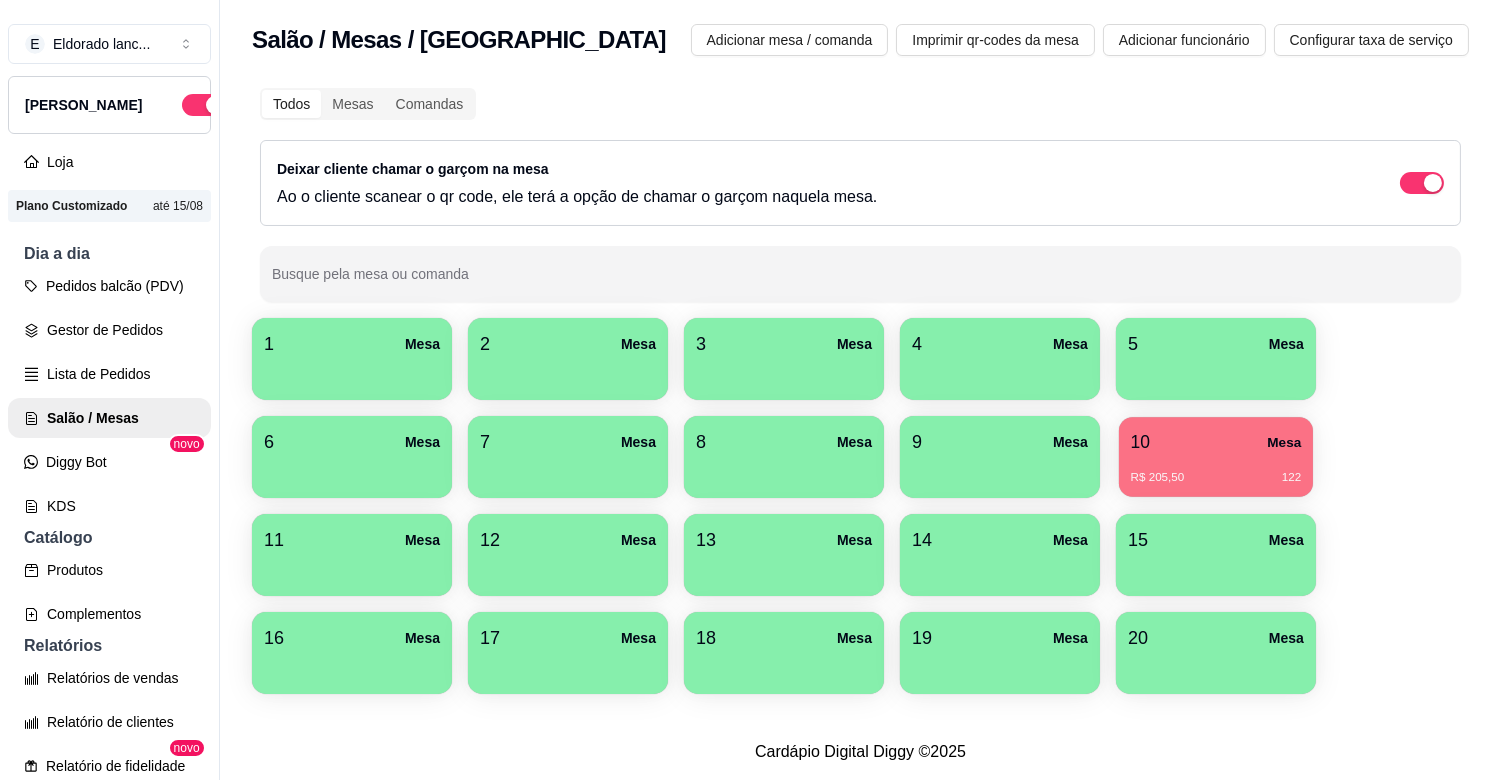 click on "R$ 205,50 122" at bounding box center [1216, 470] 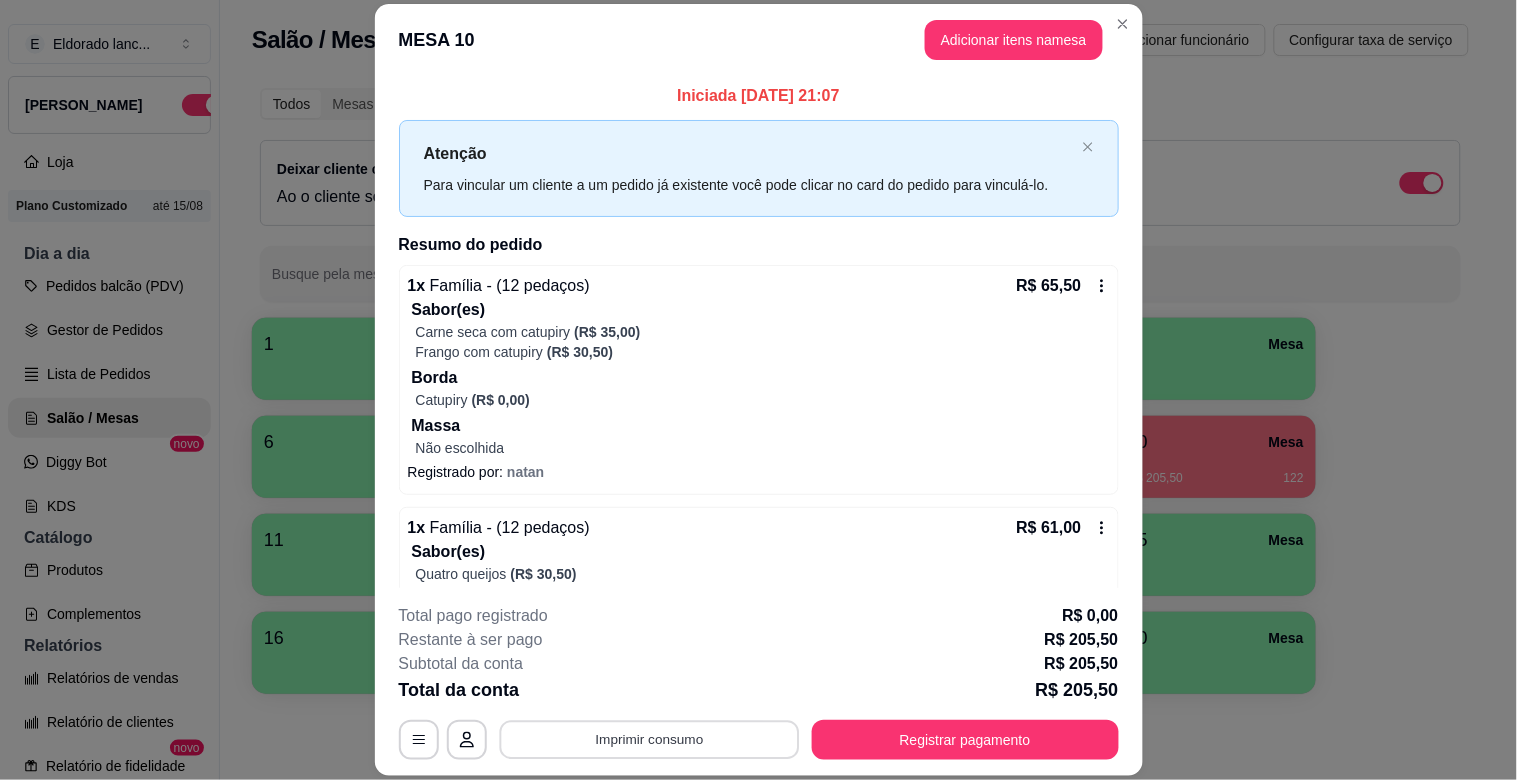 click on "Imprimir consumo" at bounding box center [649, 740] 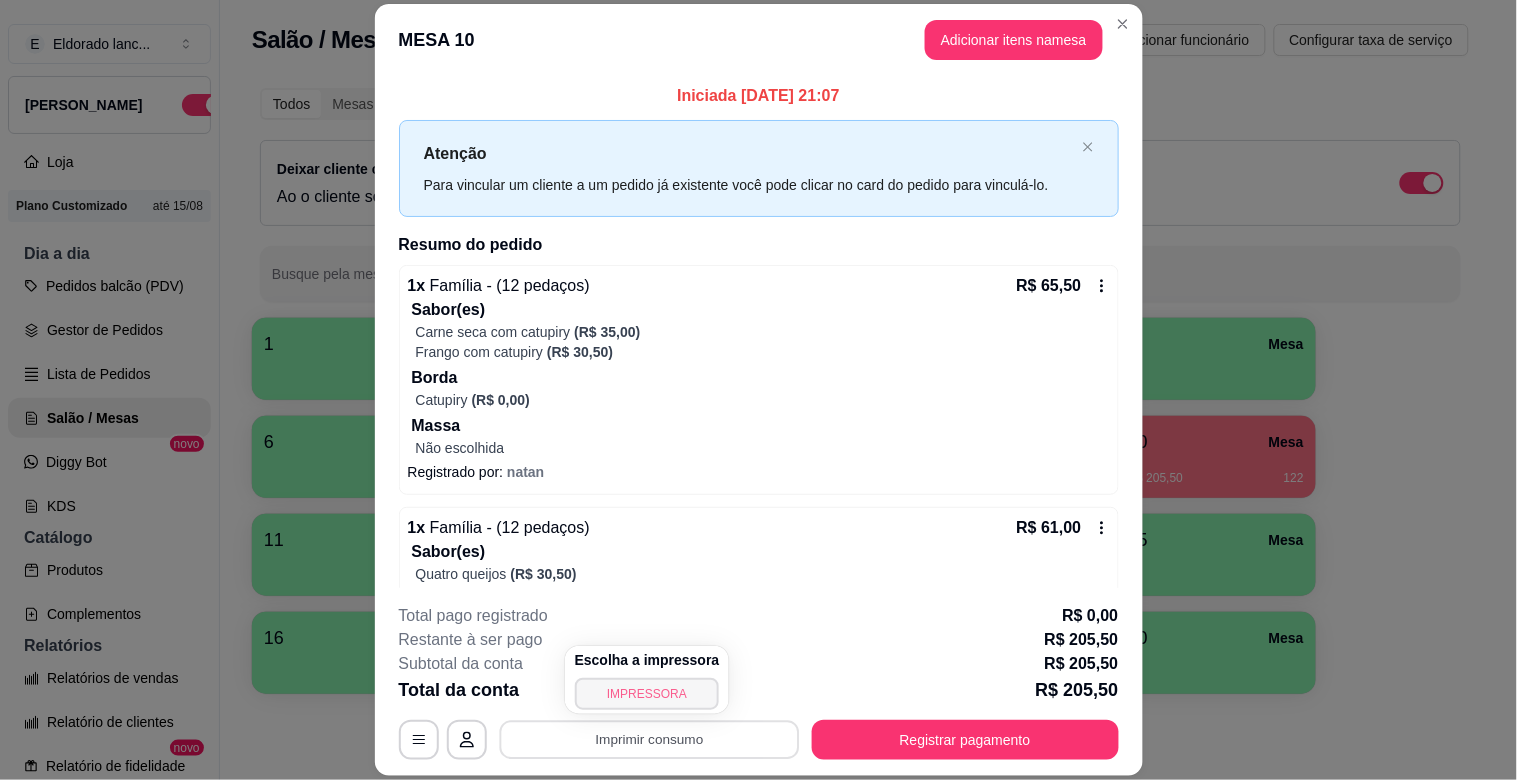 click on "IMPRESSORA" at bounding box center (647, 694) 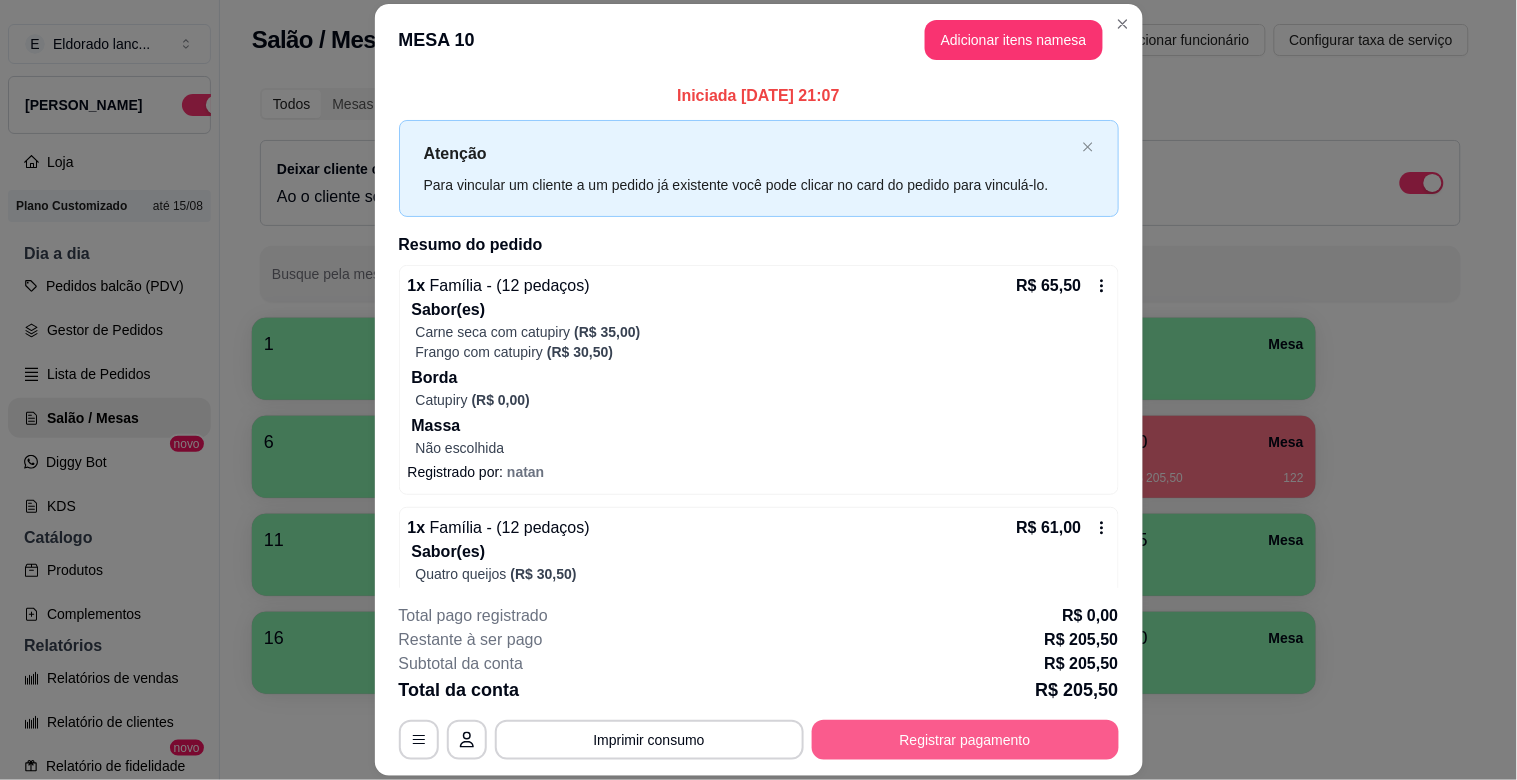 click on "Registrar pagamento" at bounding box center (965, 740) 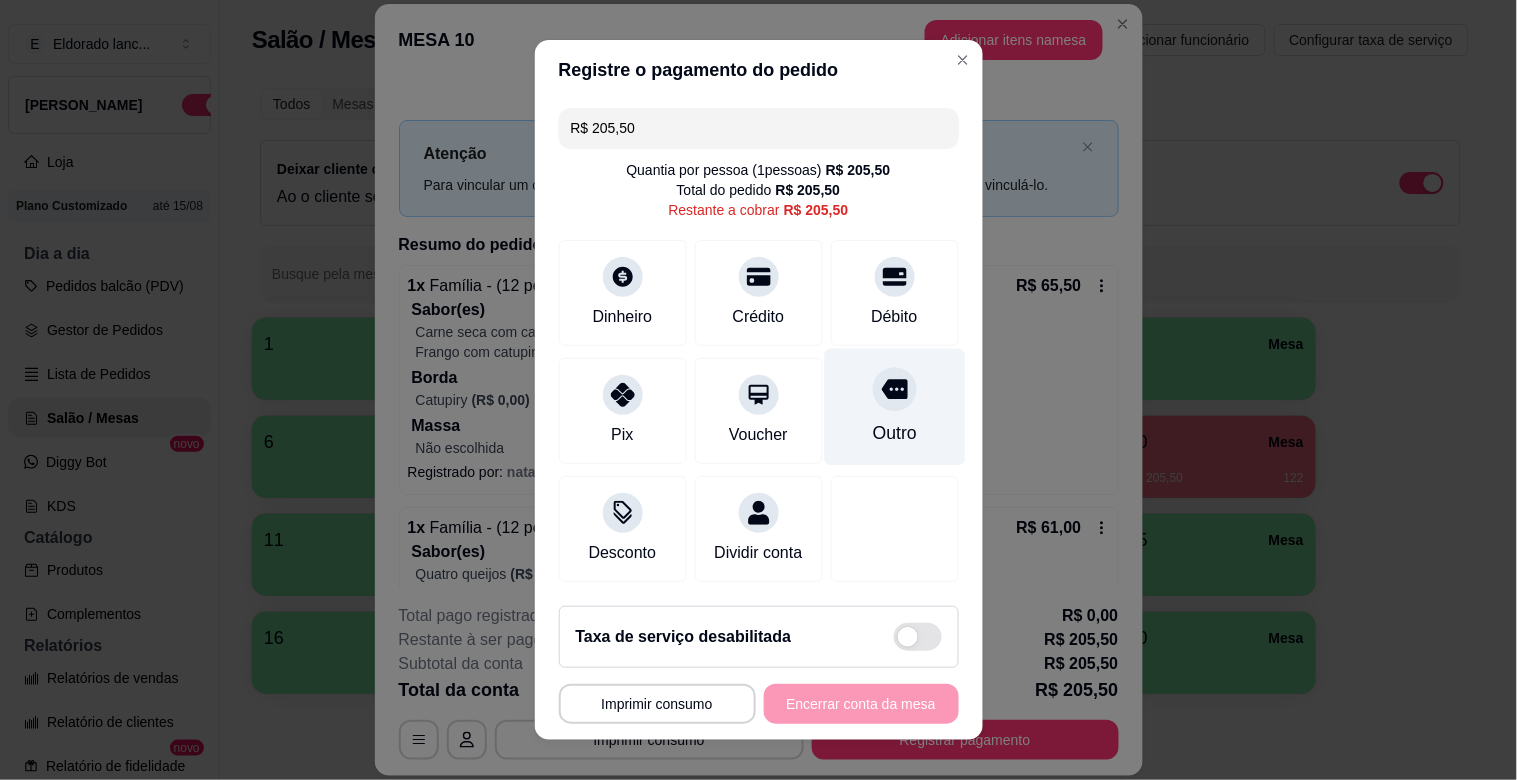 click on "Outro" at bounding box center (894, 433) 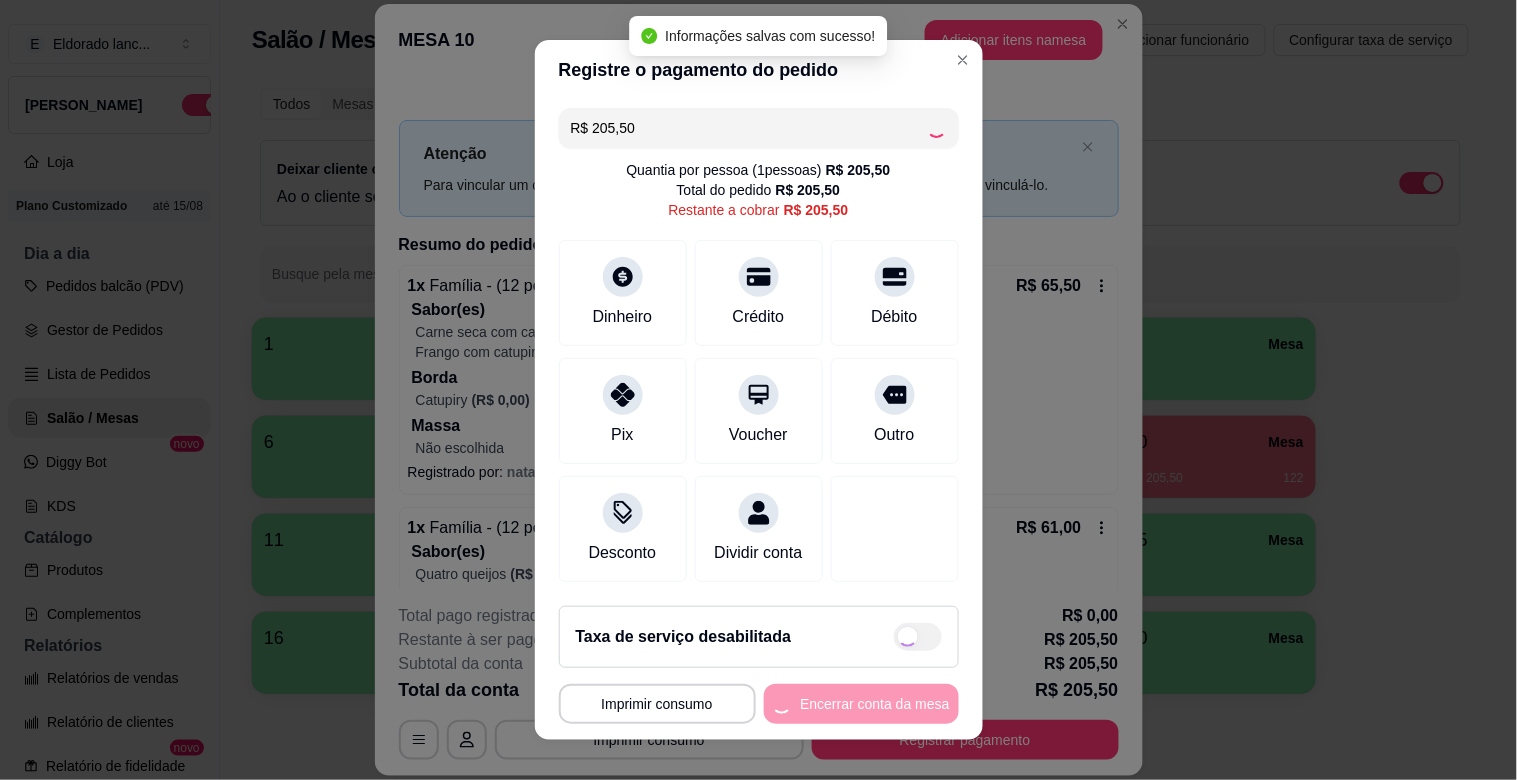 type on "R$ 0,00" 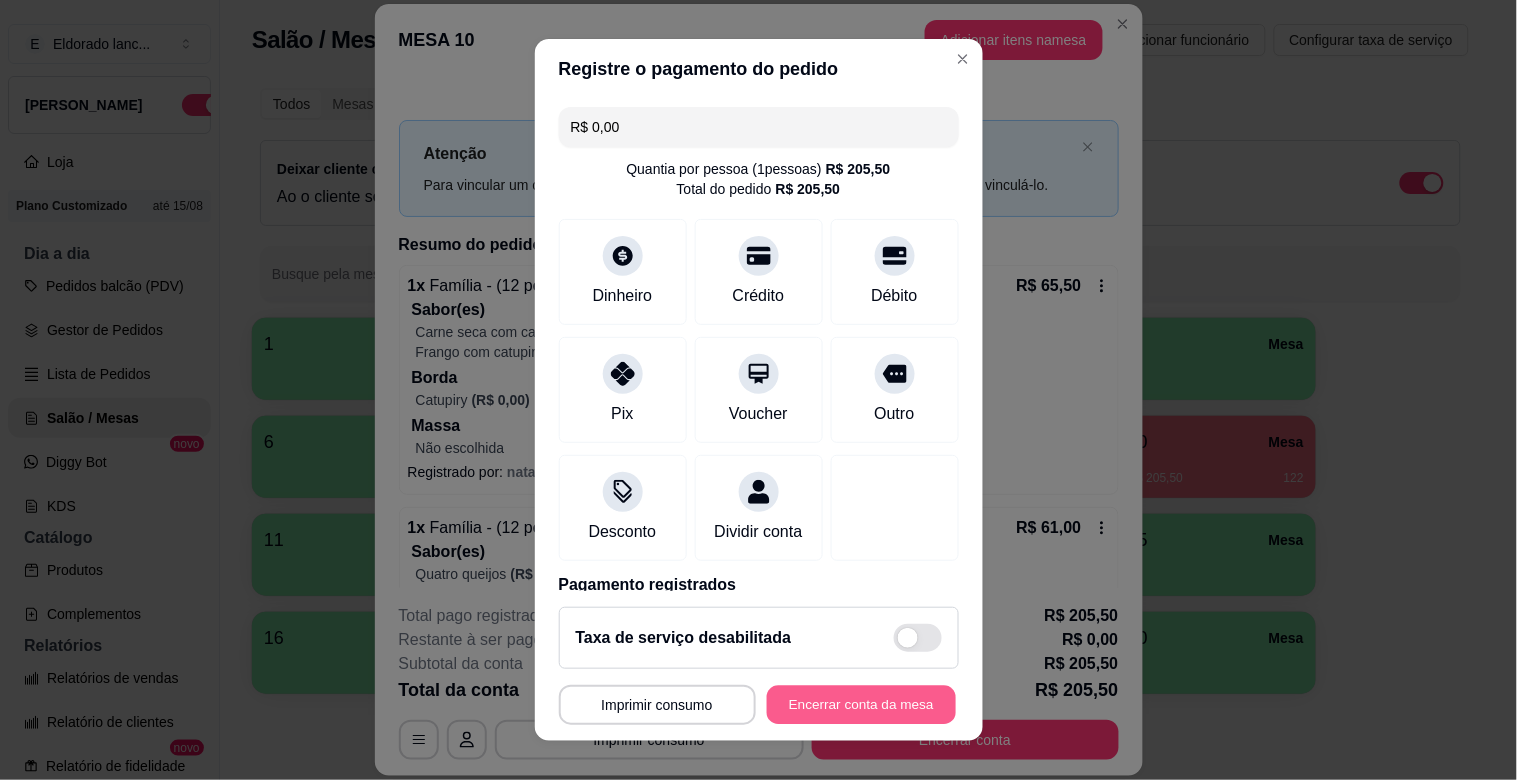 click on "Encerrar conta da mesa" at bounding box center [861, 705] 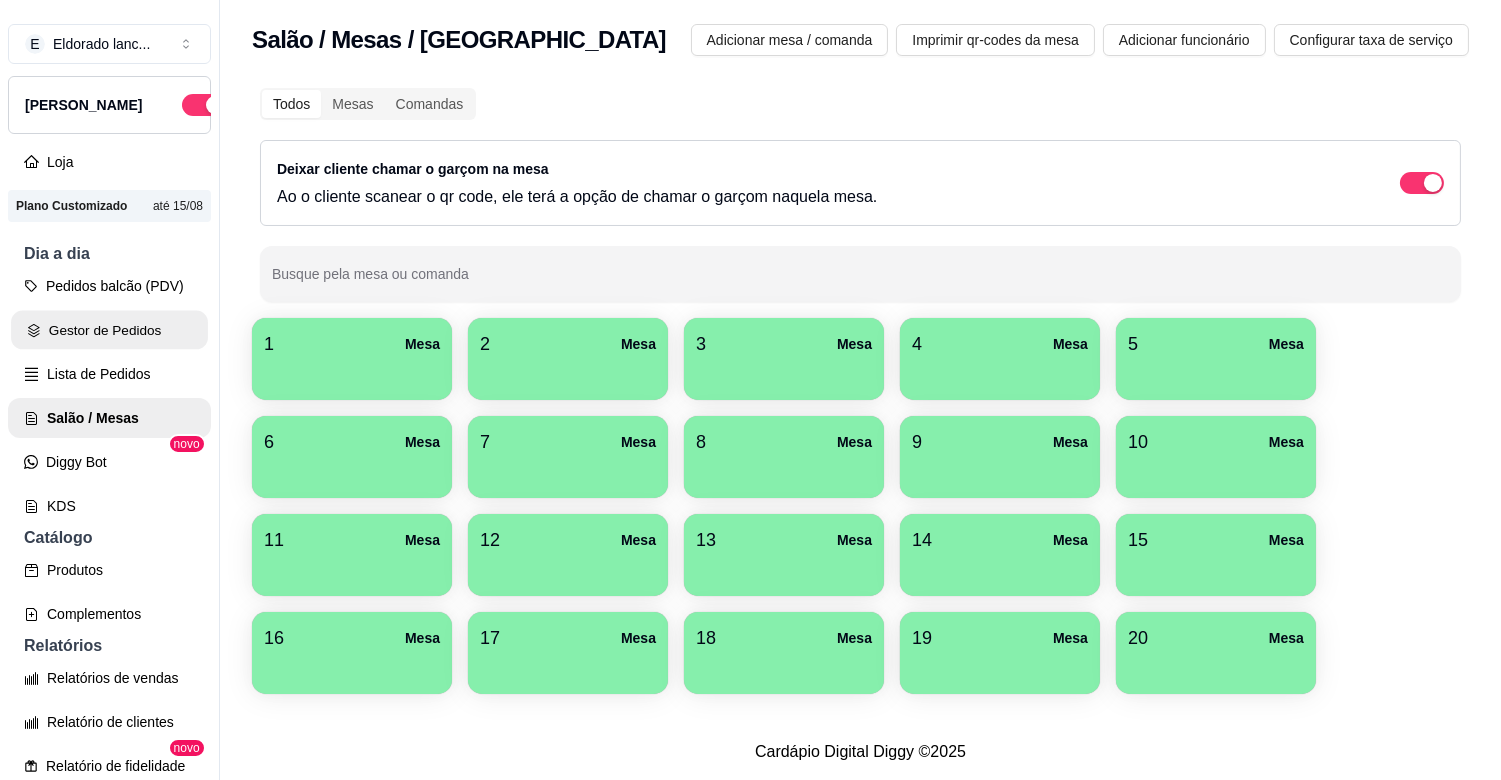 click on "Gestor de Pedidos" at bounding box center [109, 330] 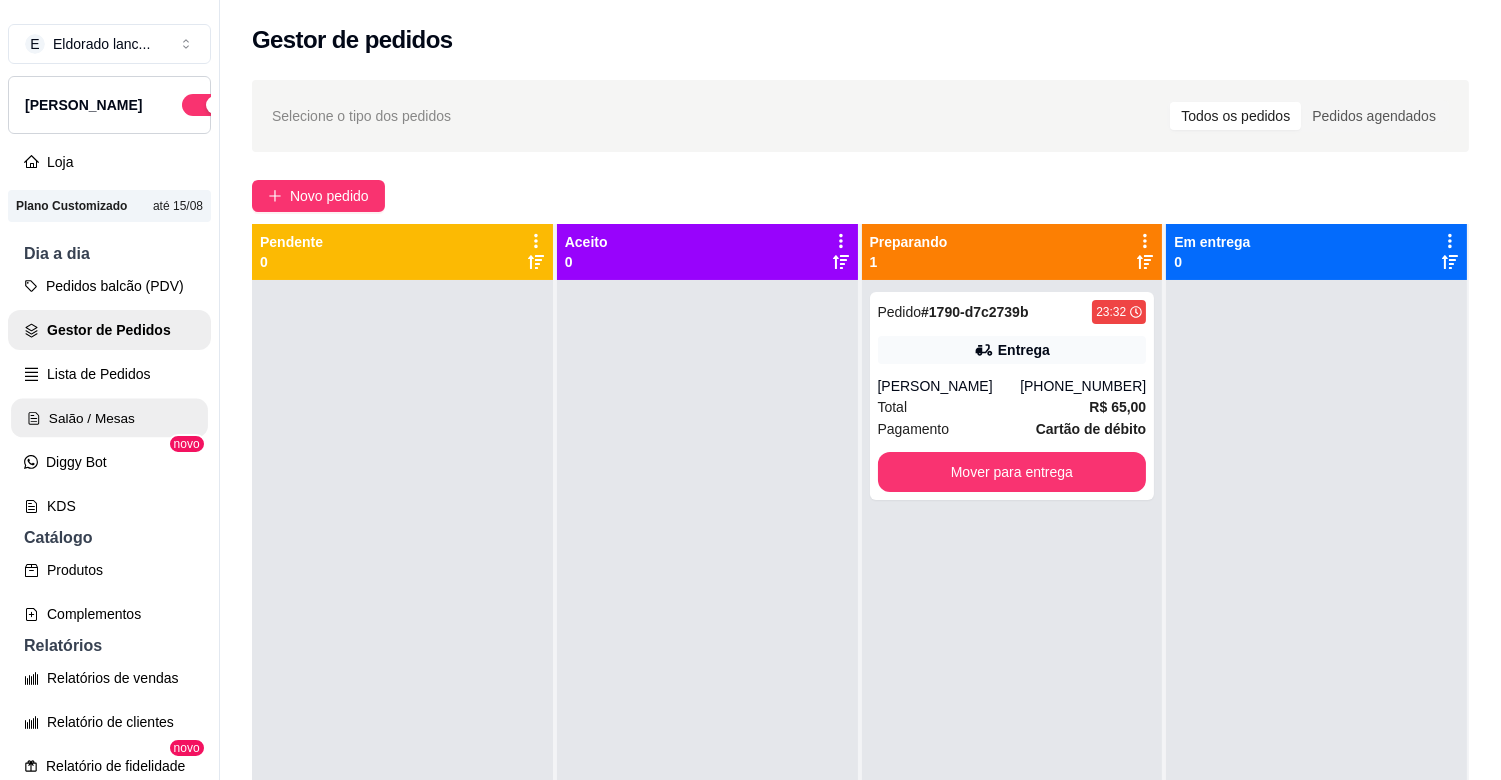 click on "Salão / Mesas" at bounding box center [109, 418] 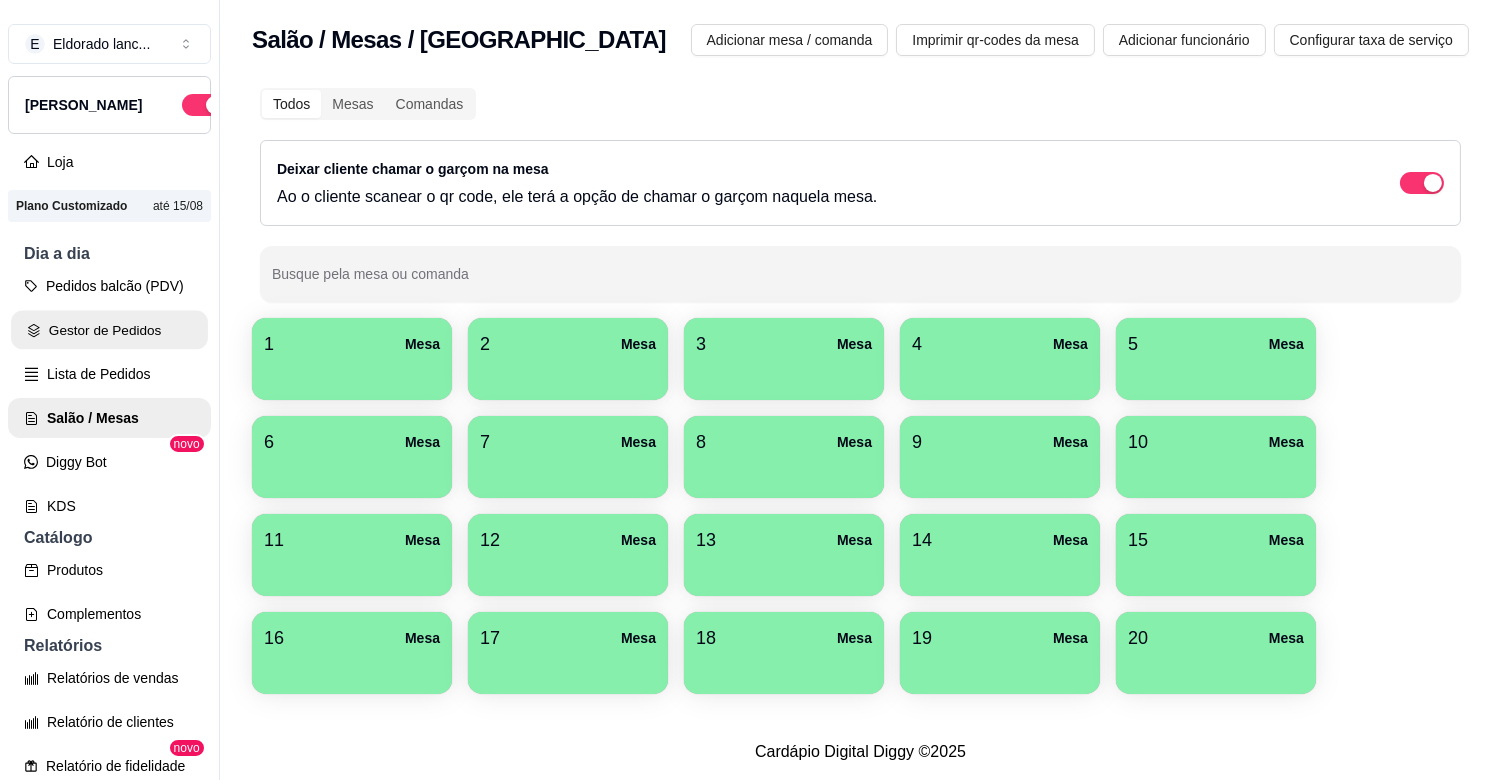 click on "Gestor de Pedidos" at bounding box center (109, 330) 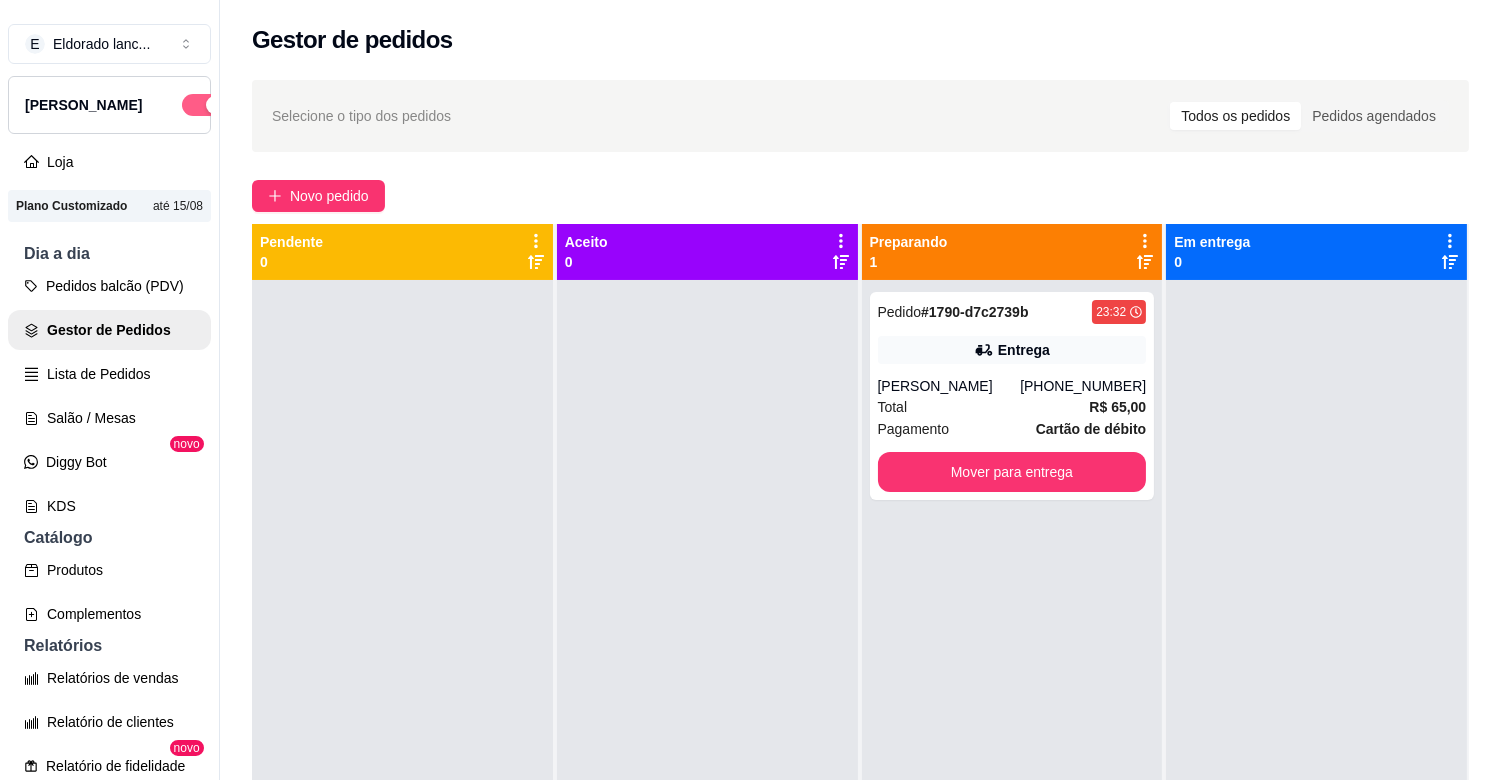 click at bounding box center (204, 105) 